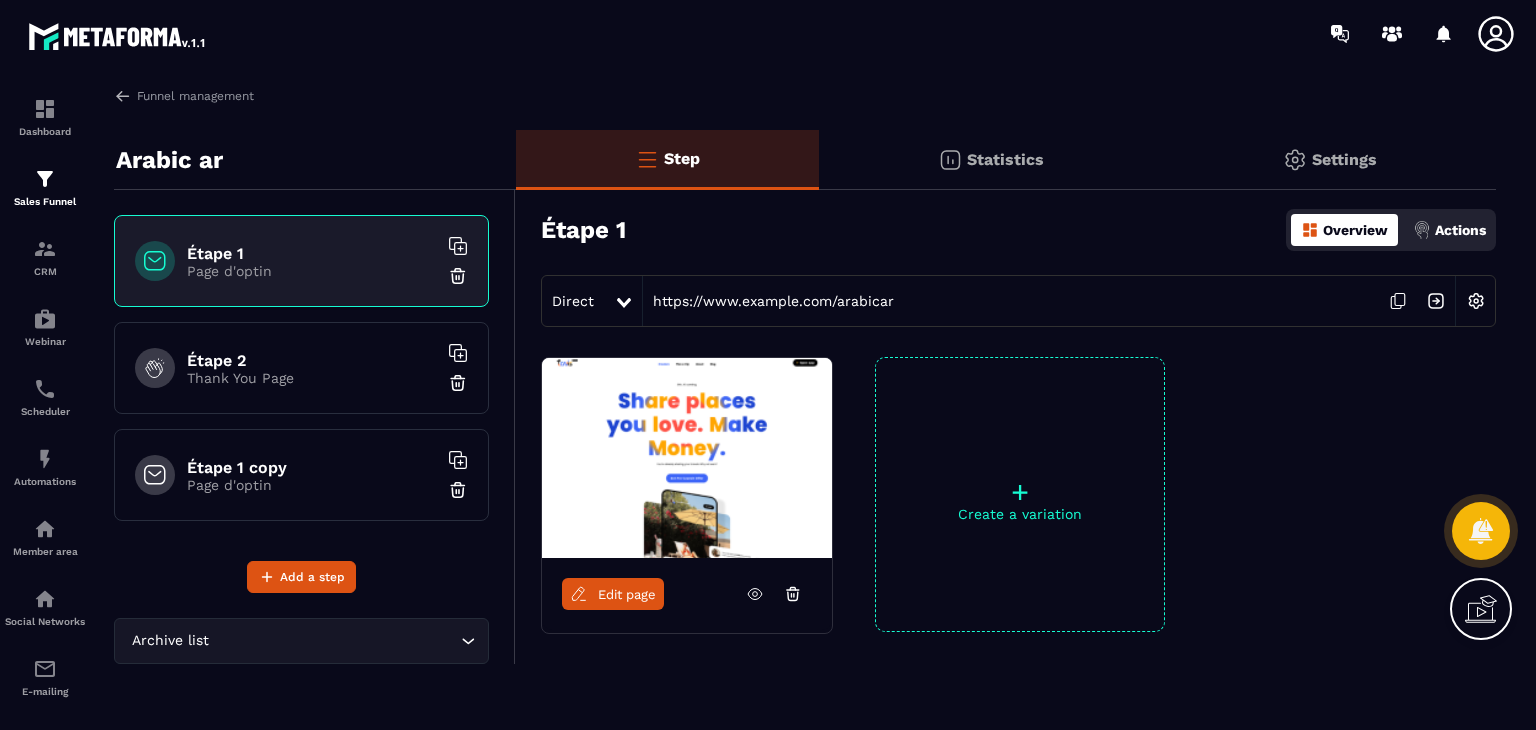 scroll, scrollTop: 0, scrollLeft: 0, axis: both 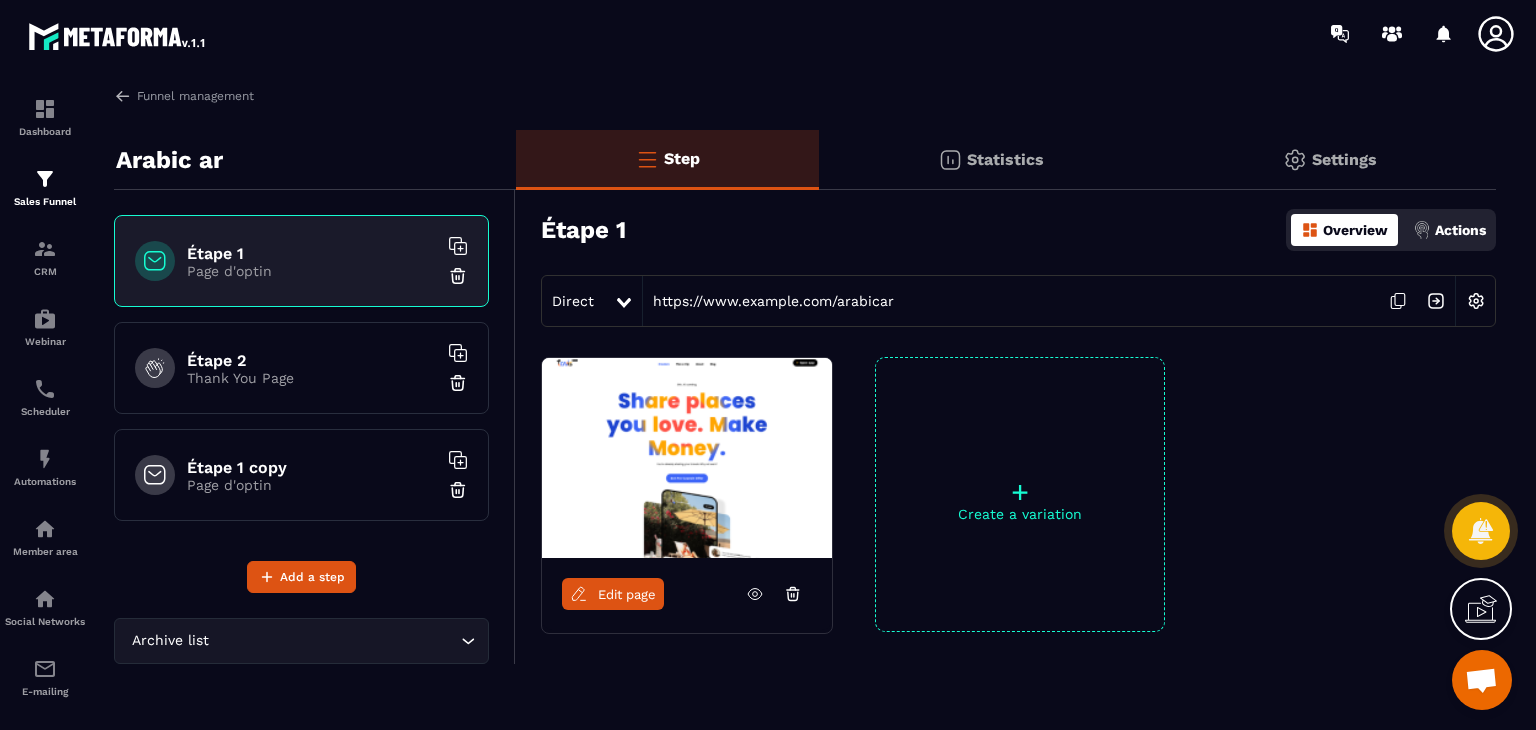 click on "Dashboard Sales Funnel CRM Webinar Scheduler Automations Member area Social Networks E-mailing Accounting" at bounding box center [170, 397] 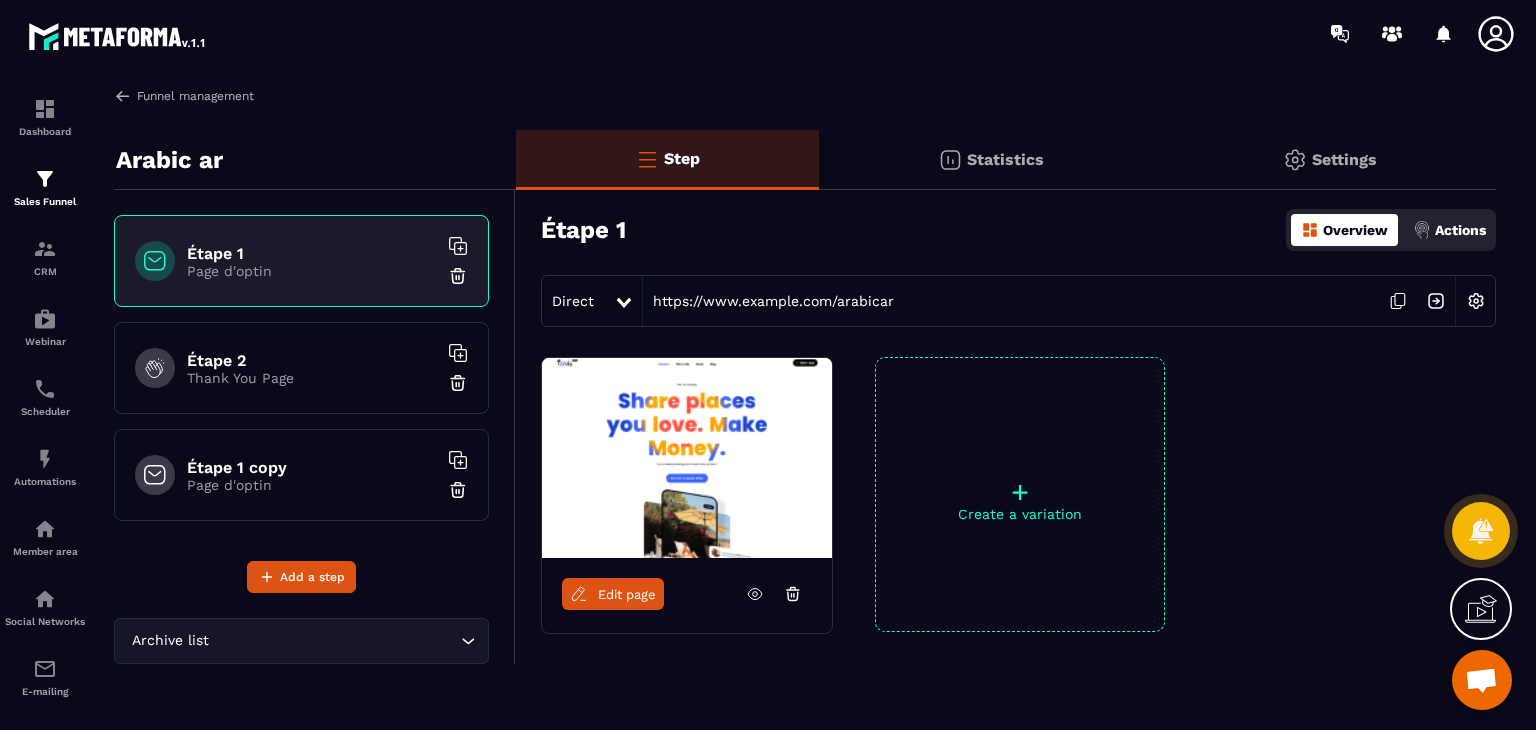 click at bounding box center (123, 96) 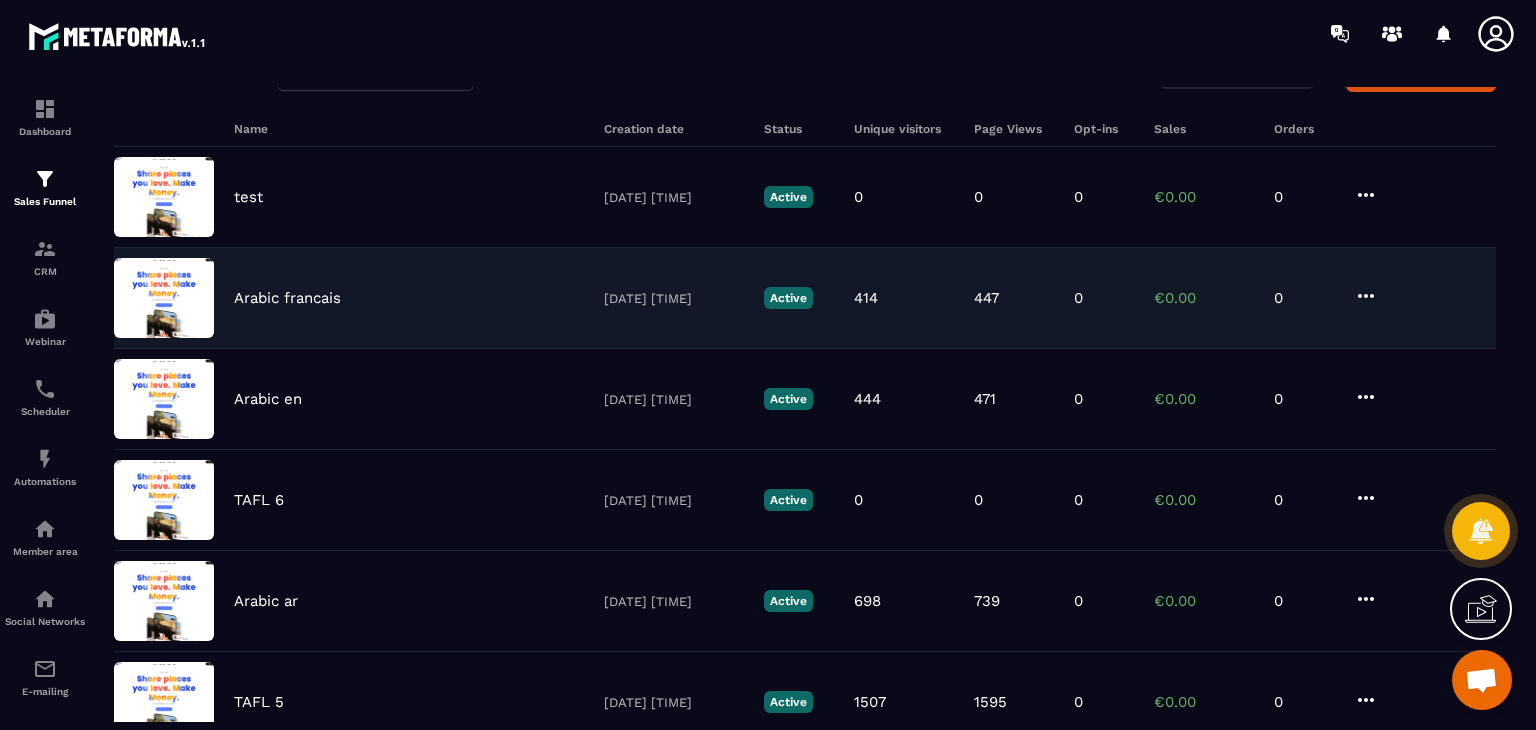 scroll, scrollTop: 0, scrollLeft: 0, axis: both 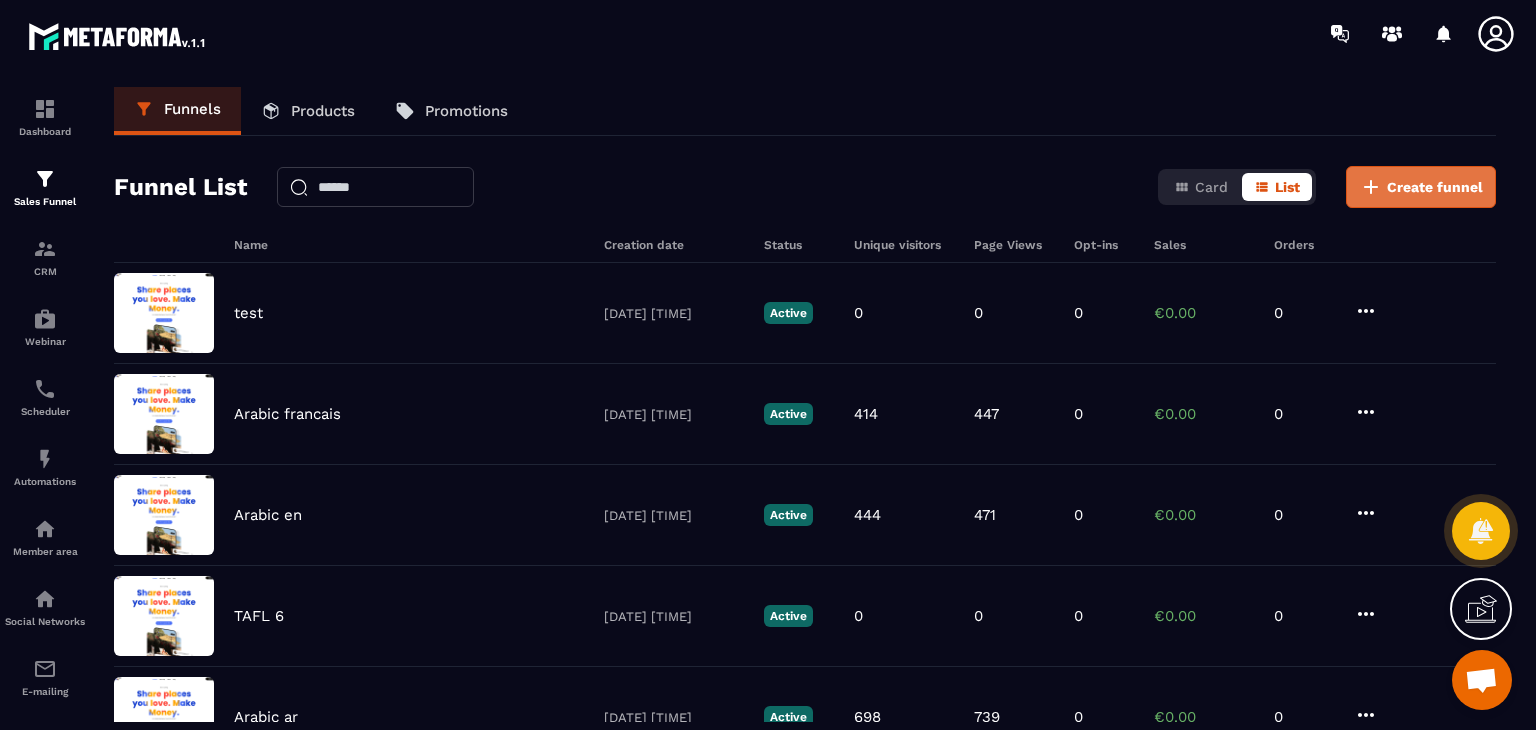click on "Create funnel" at bounding box center [1435, 187] 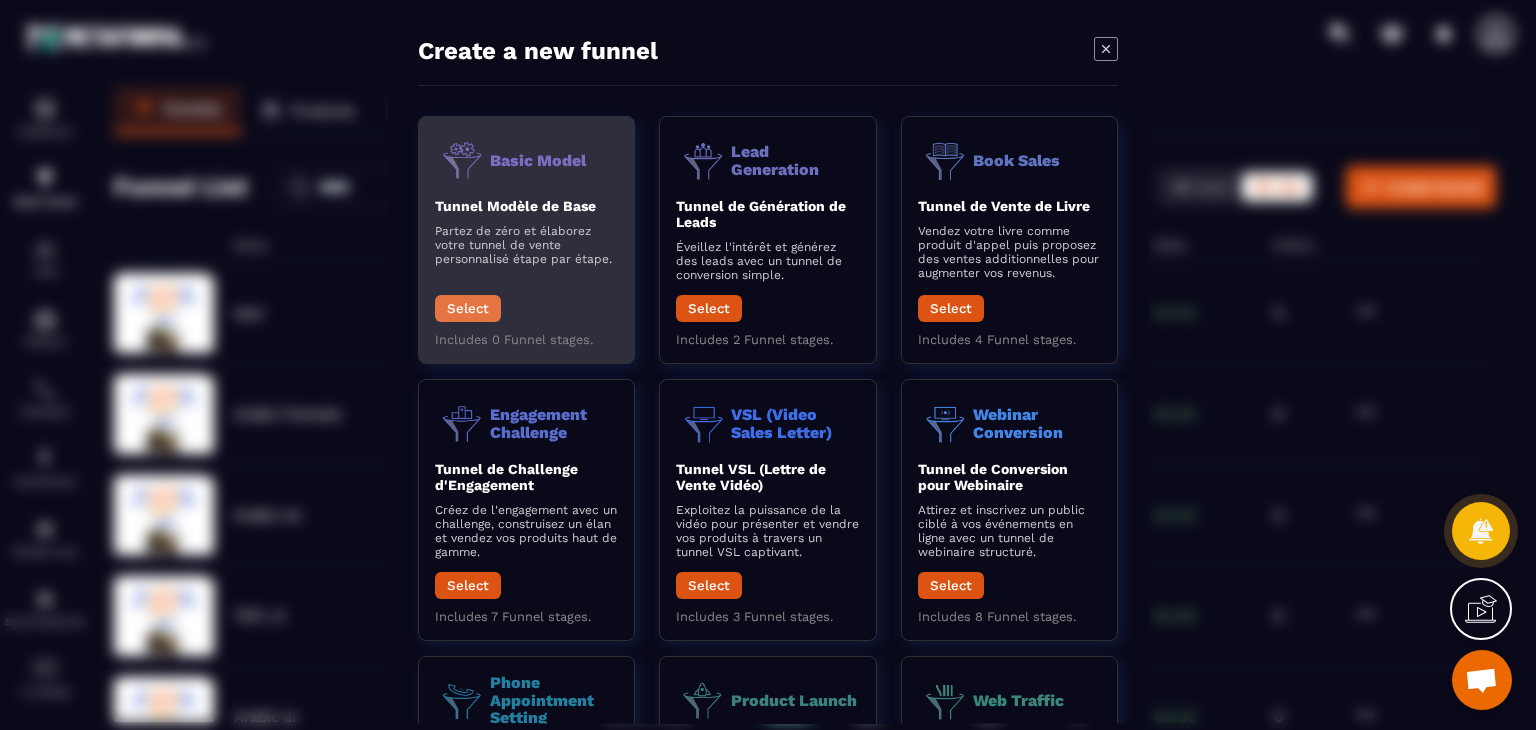 click on "Select" at bounding box center [468, 308] 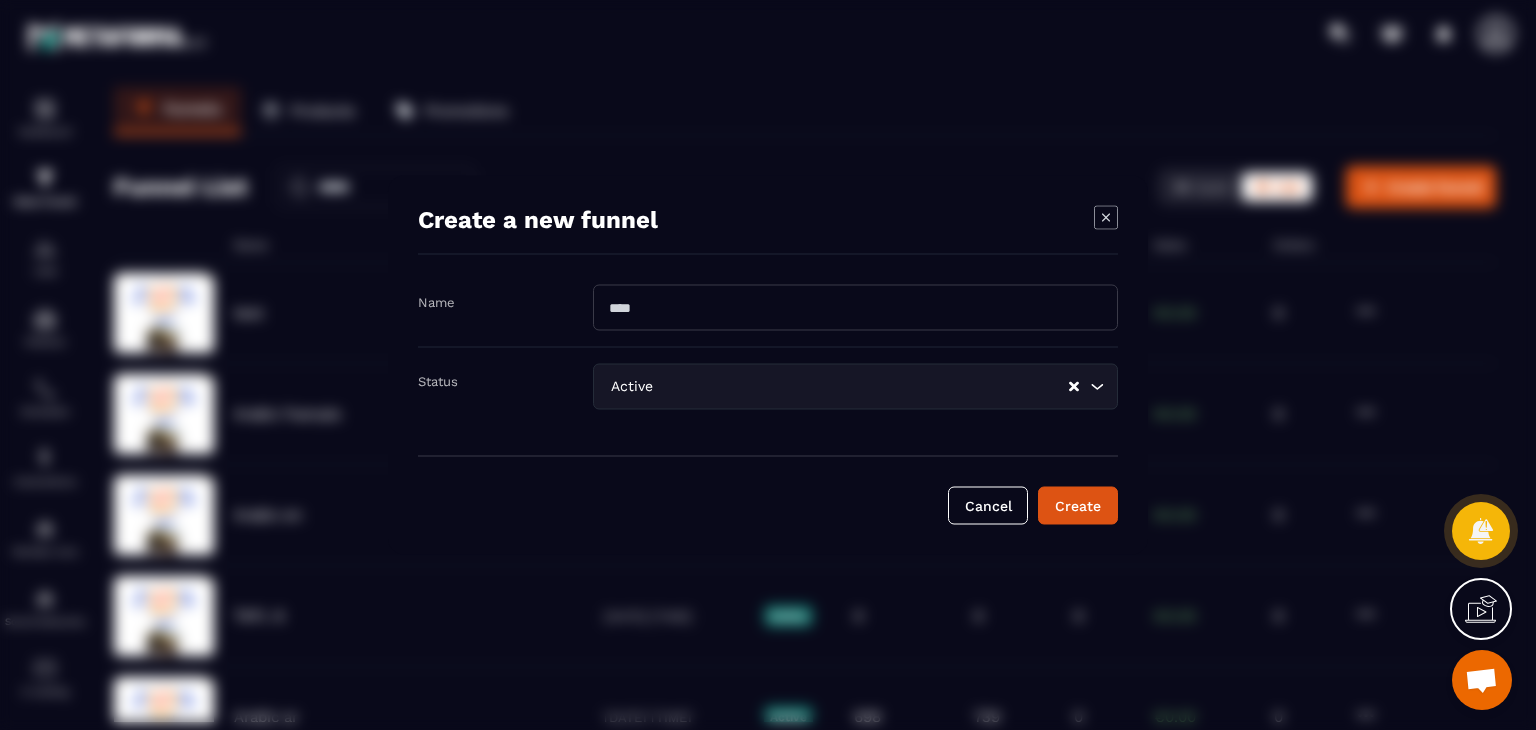 click at bounding box center (855, 308) 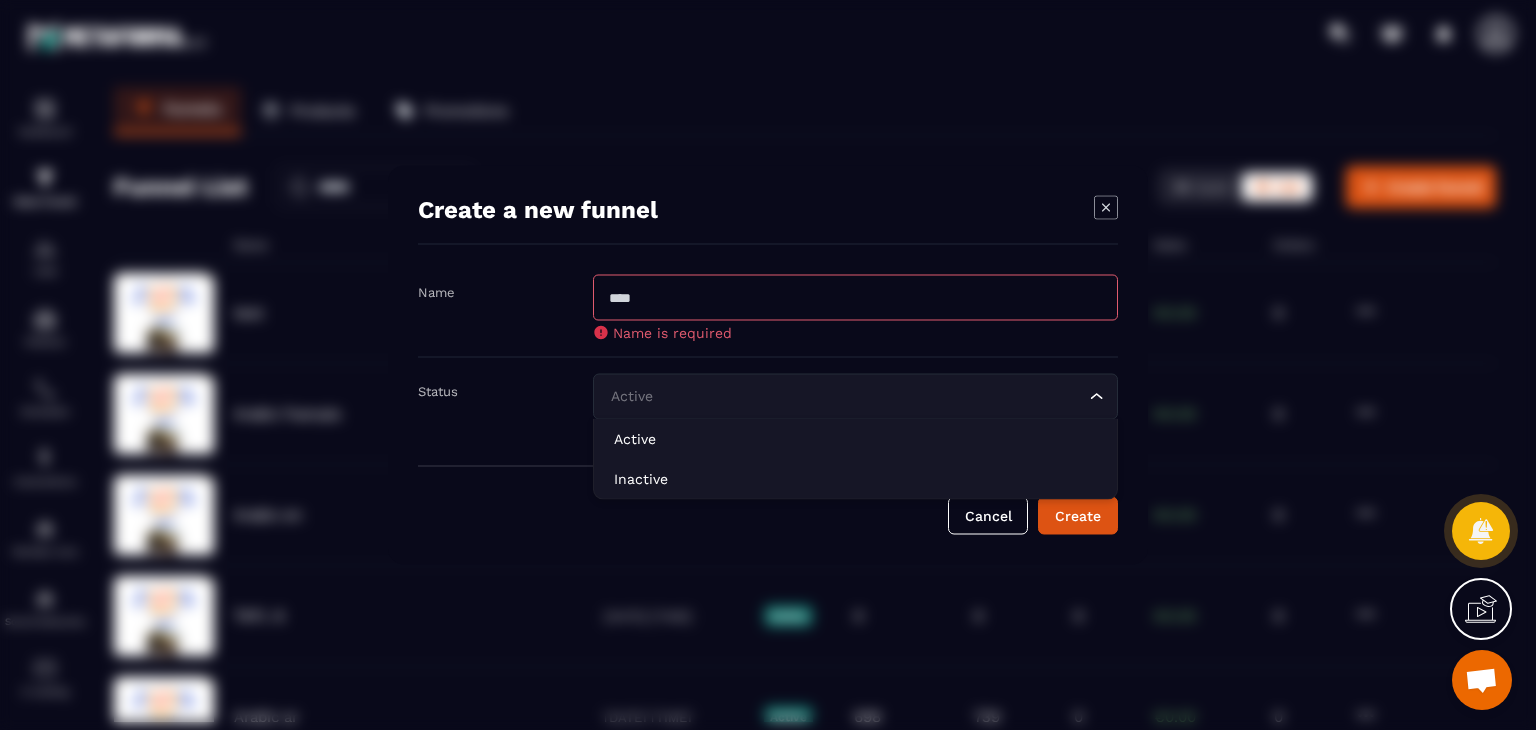 click at bounding box center (855, 298) 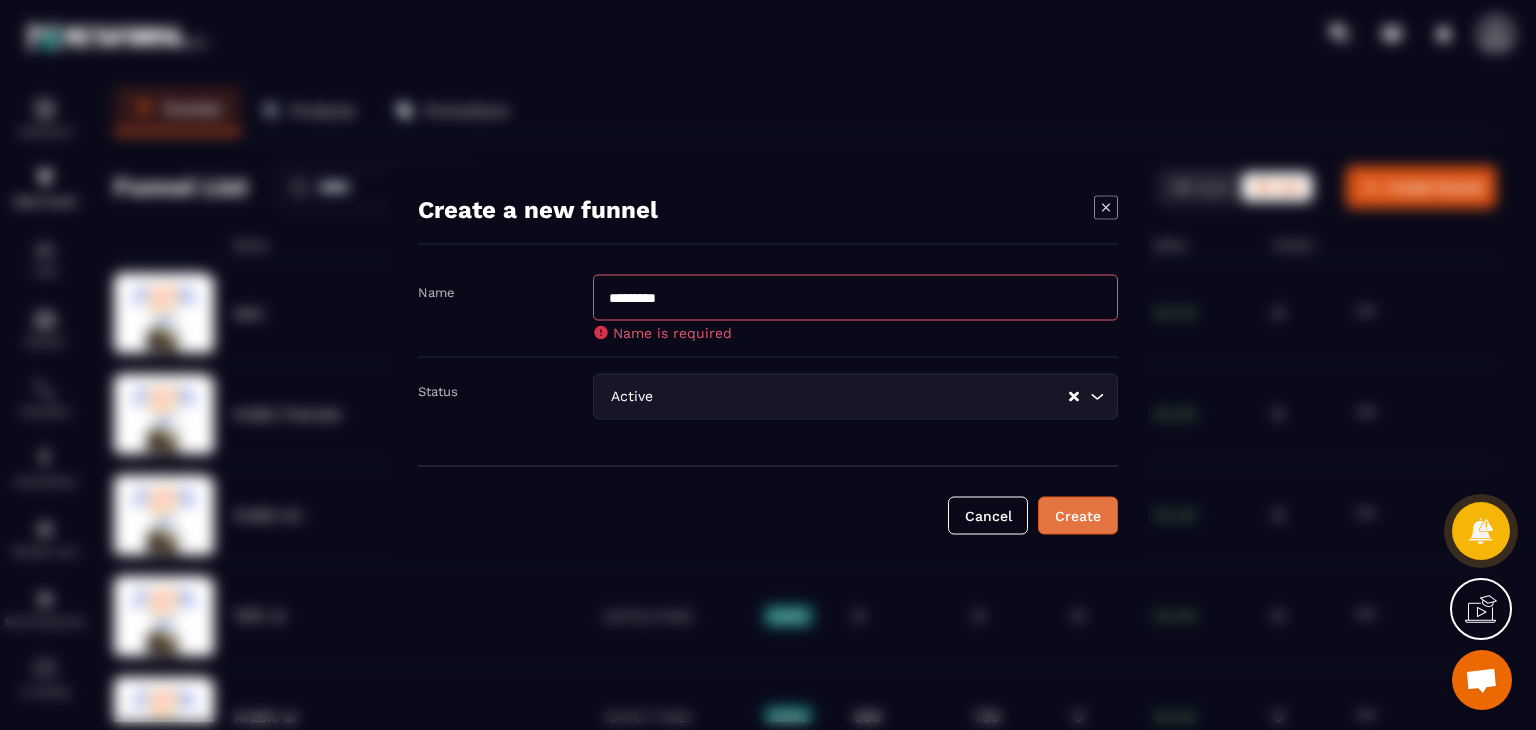 type on "********" 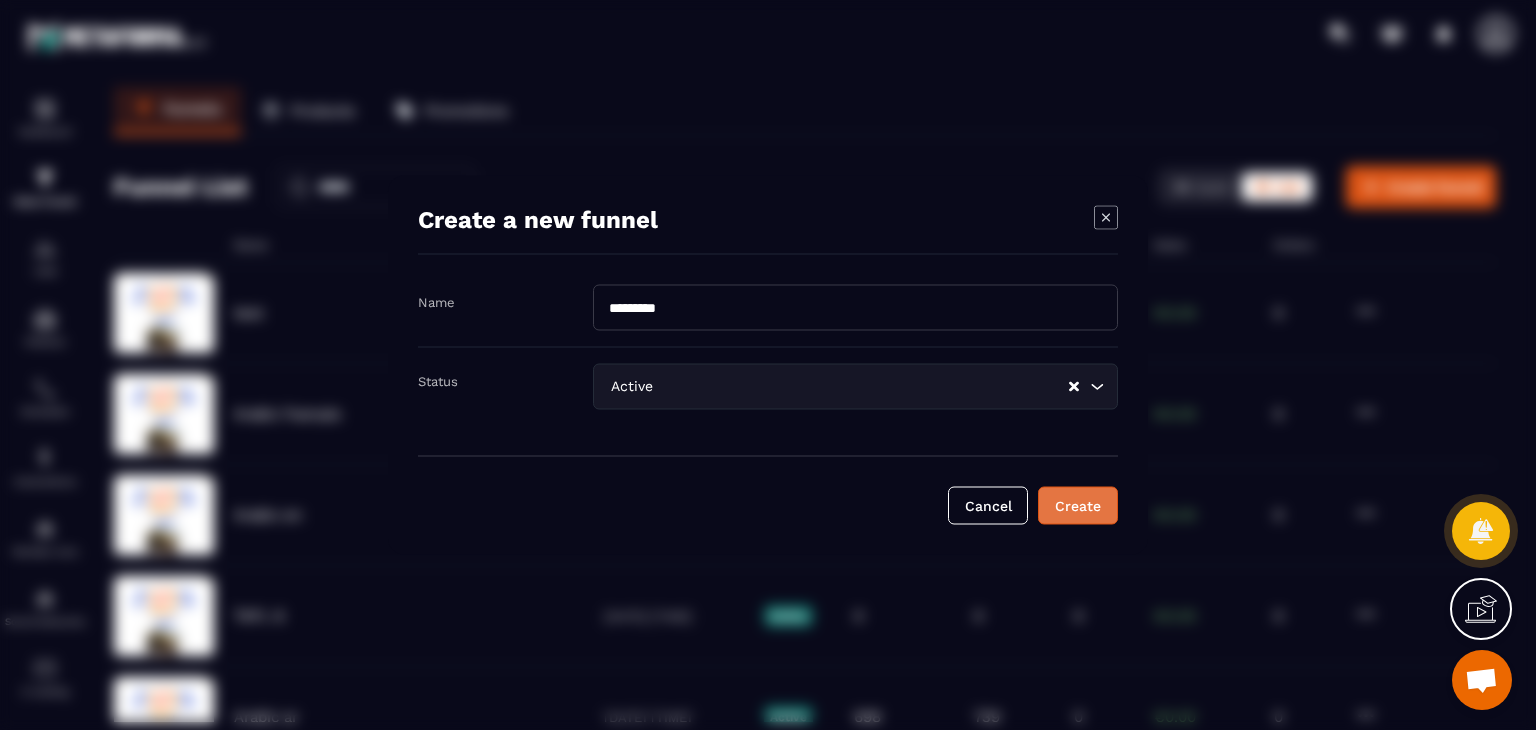 click on "Create a new funnel Name ******** Status Active Loading... Cancel Create" at bounding box center (768, 365) 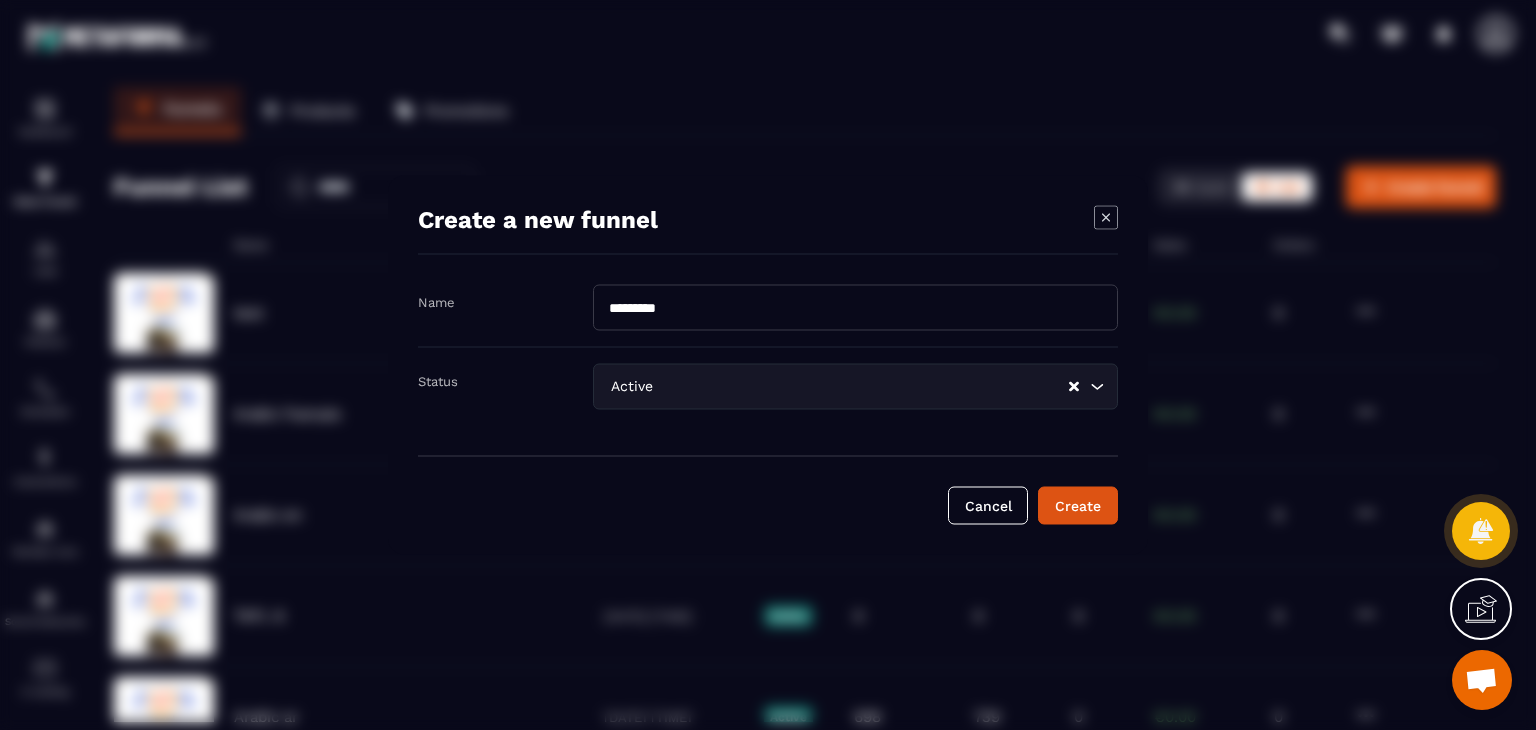 click on "Active Loading..." 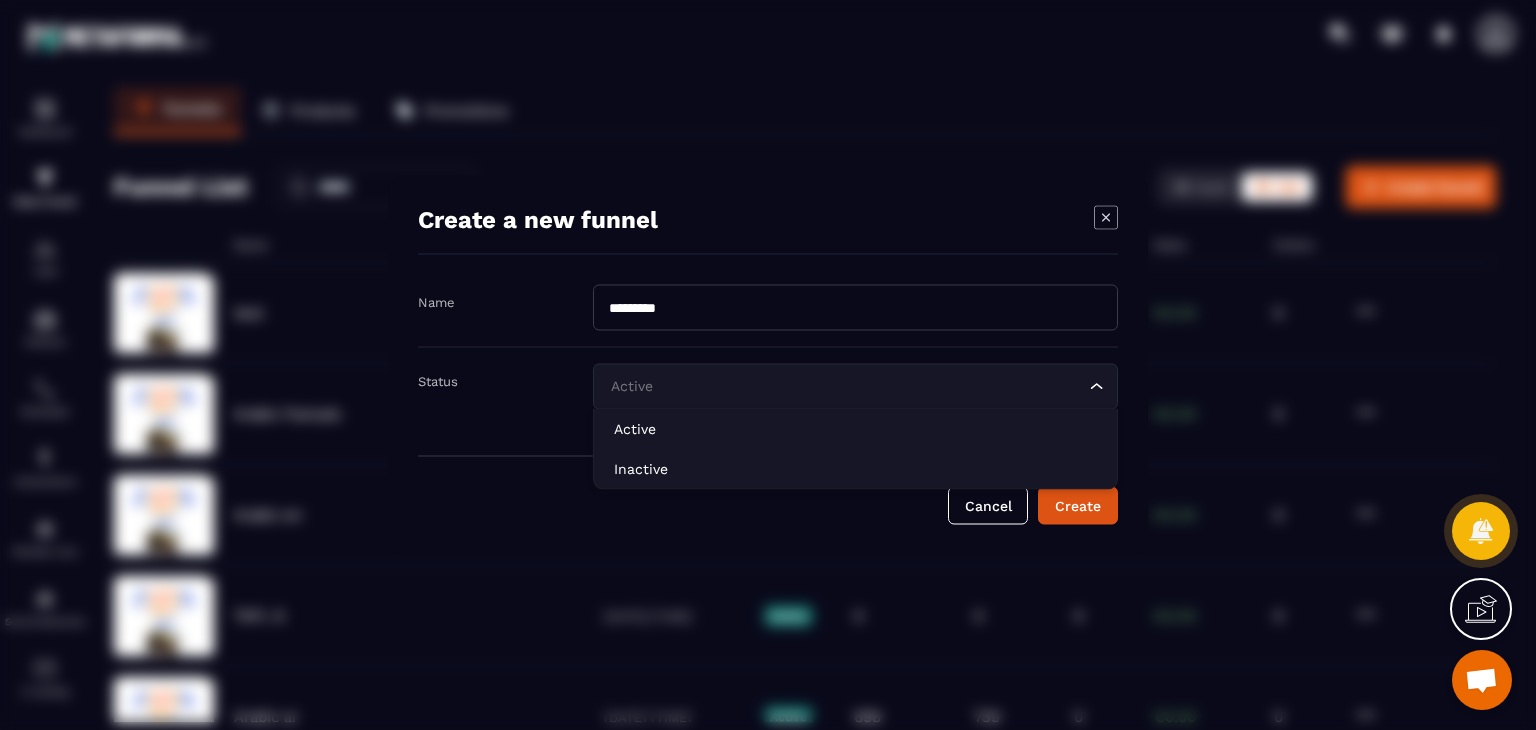click on "Active Loading..." 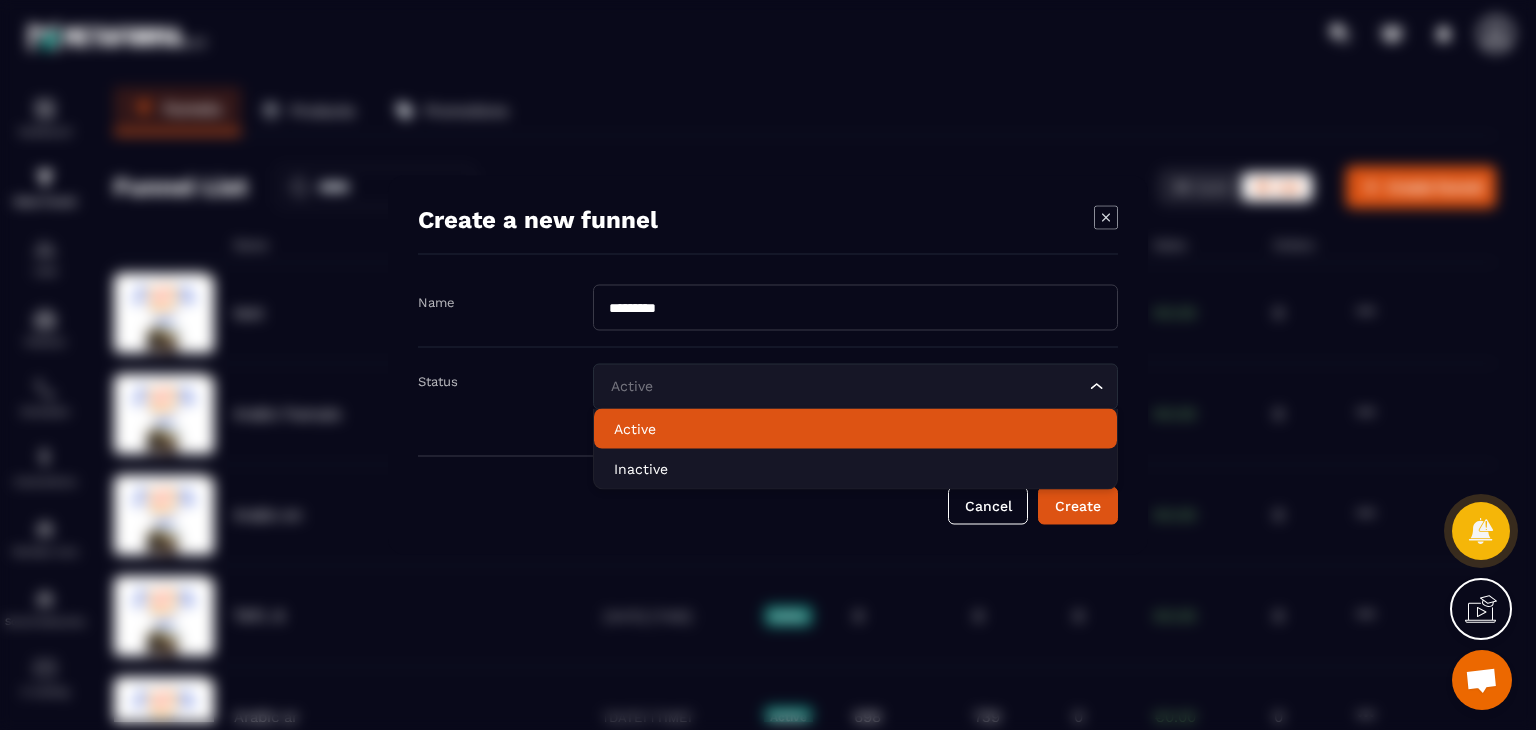 click 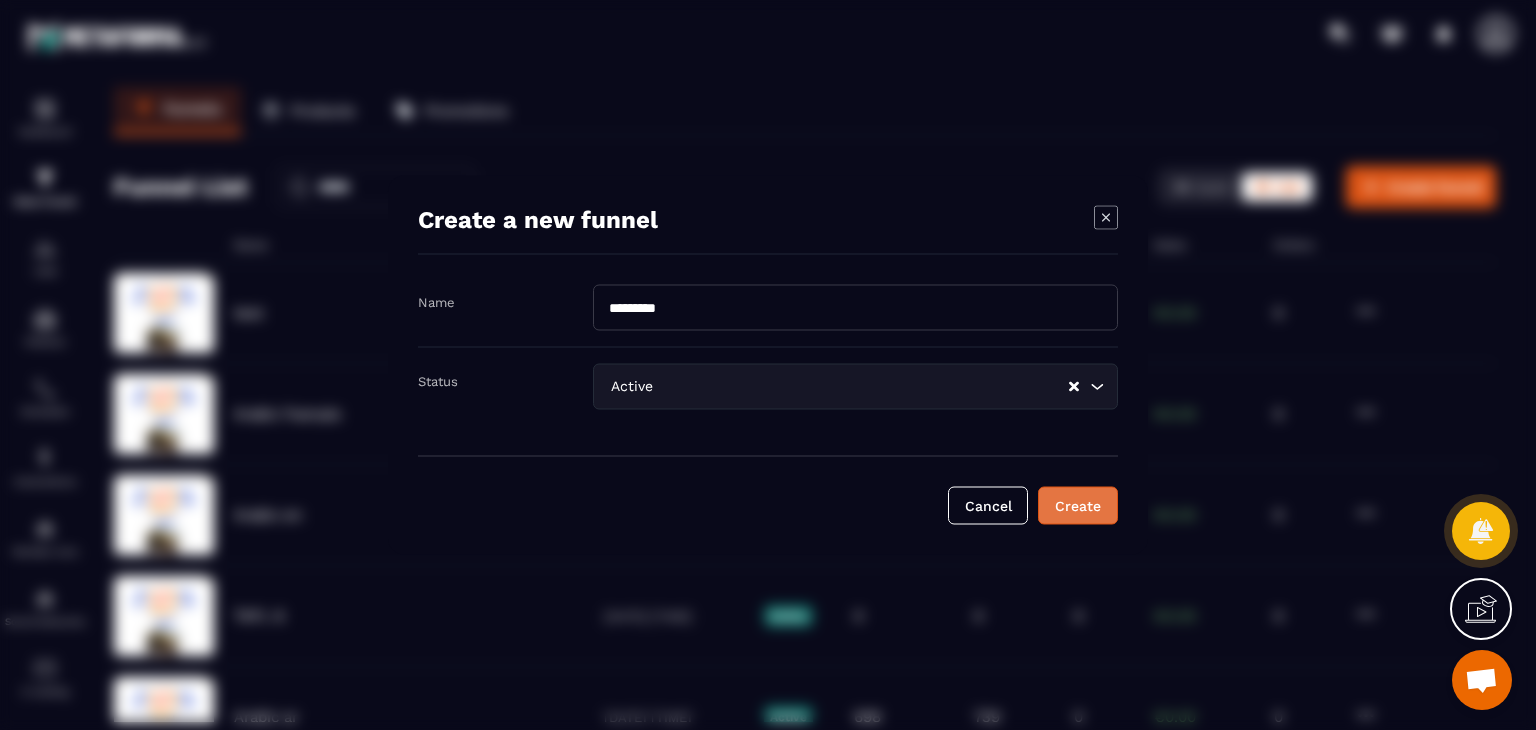 click on "Create" 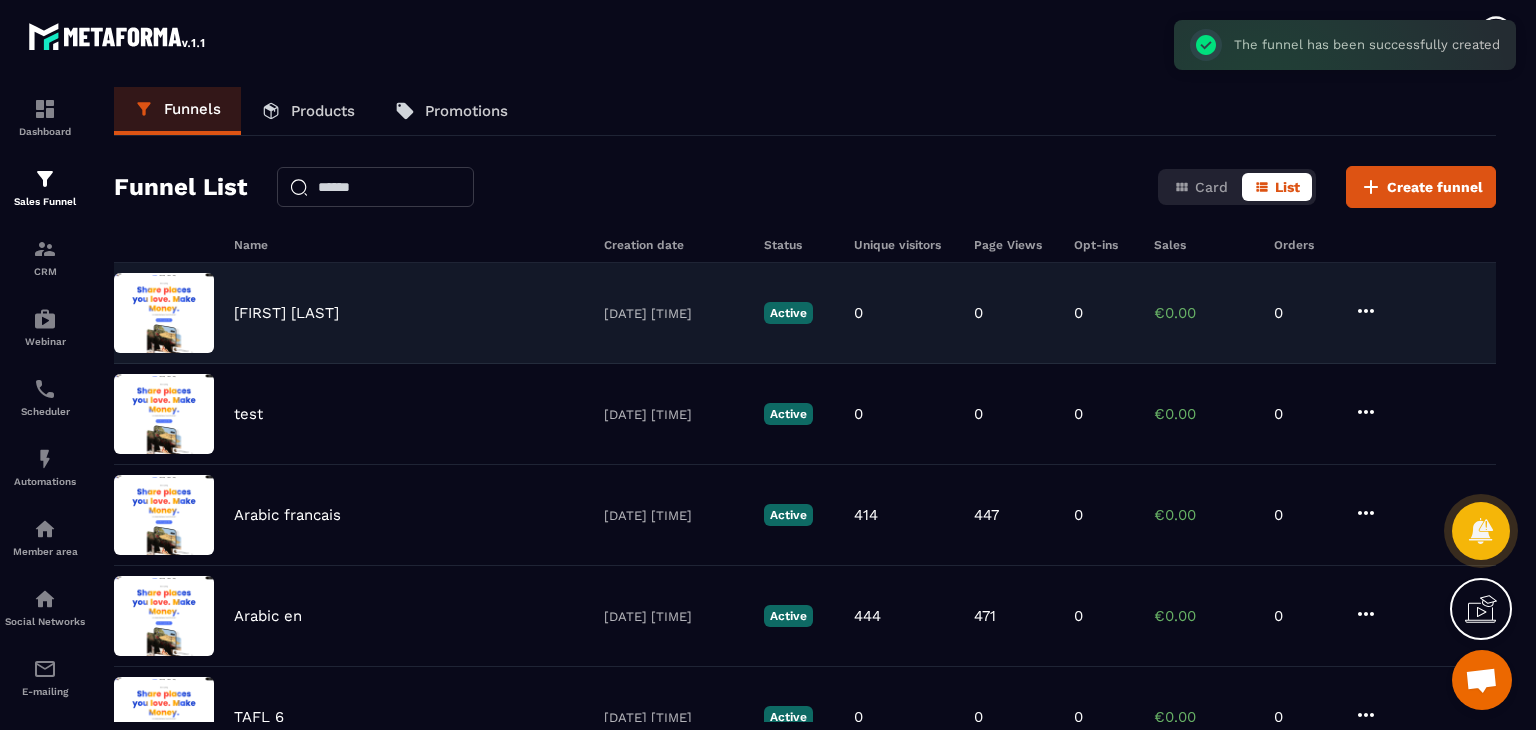 click on "Active" at bounding box center [788, 313] 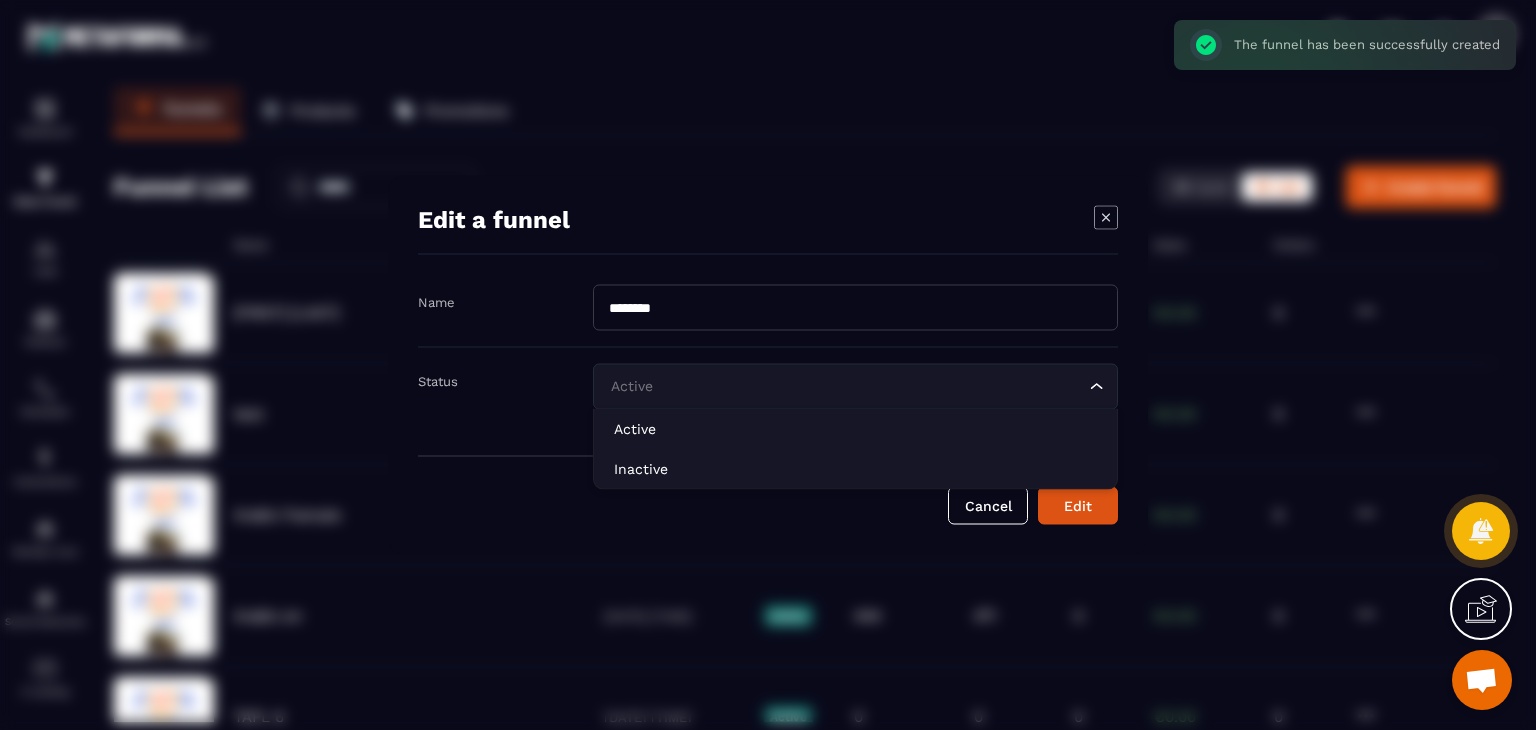 click 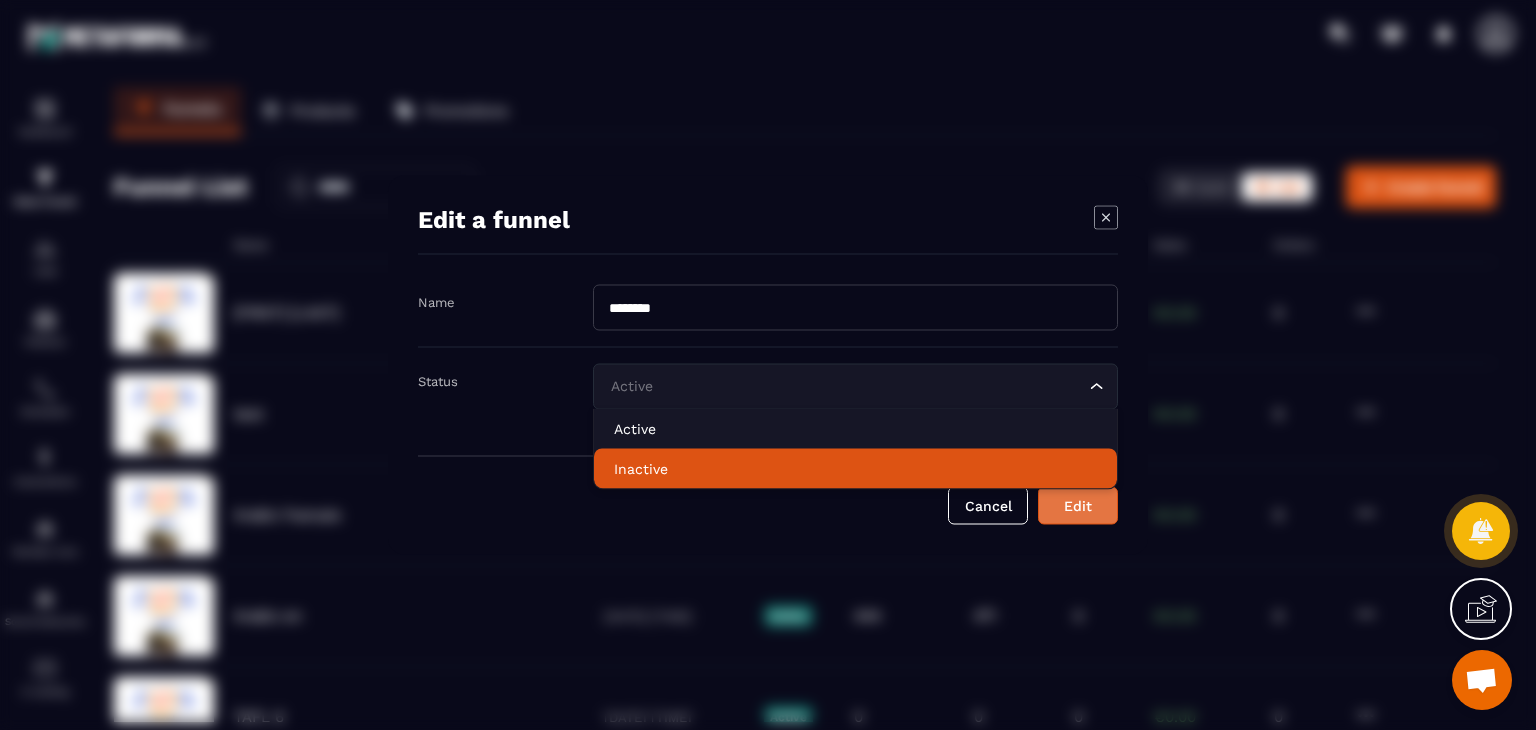 click on "Edit" at bounding box center (1078, 506) 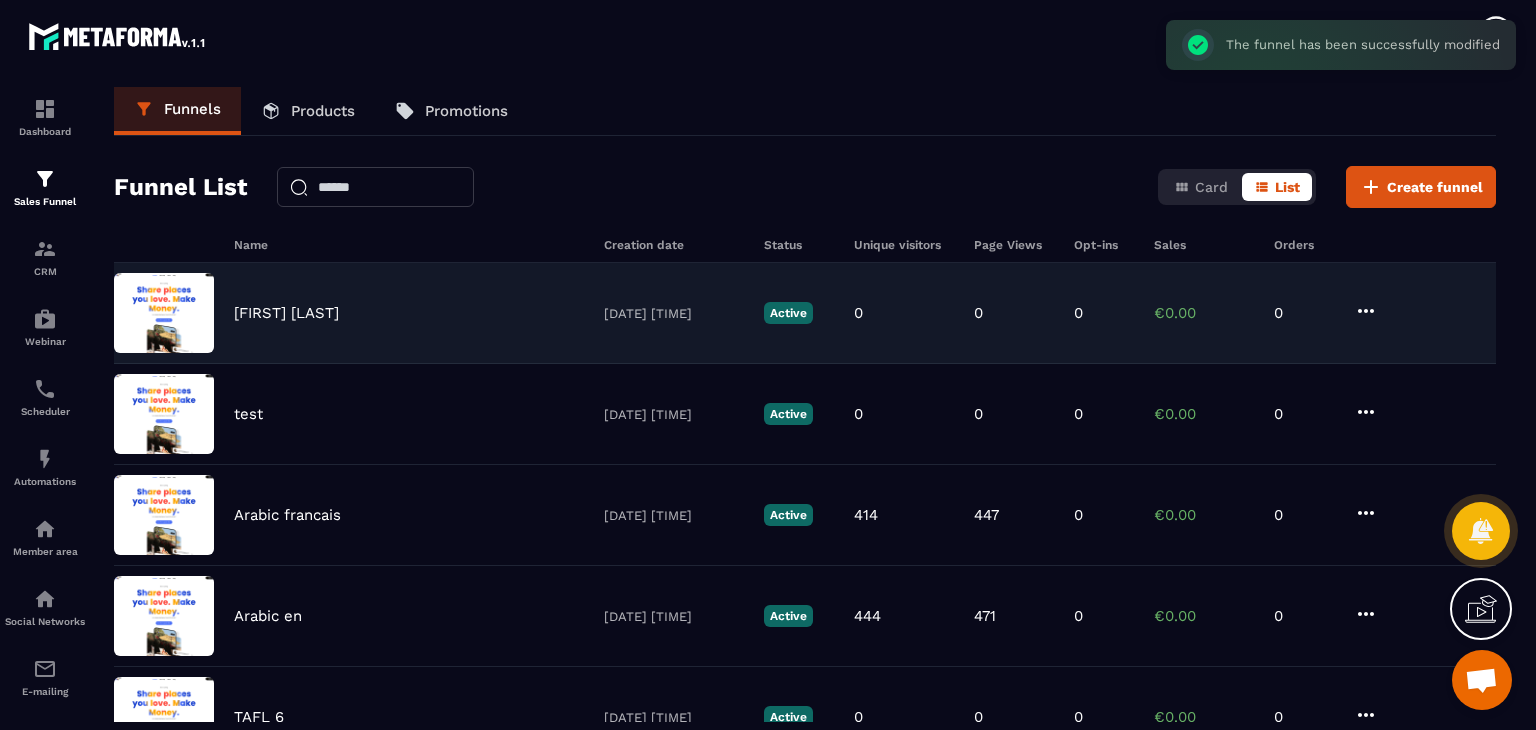 click on "[FIRST] [LAST]" at bounding box center [286, 313] 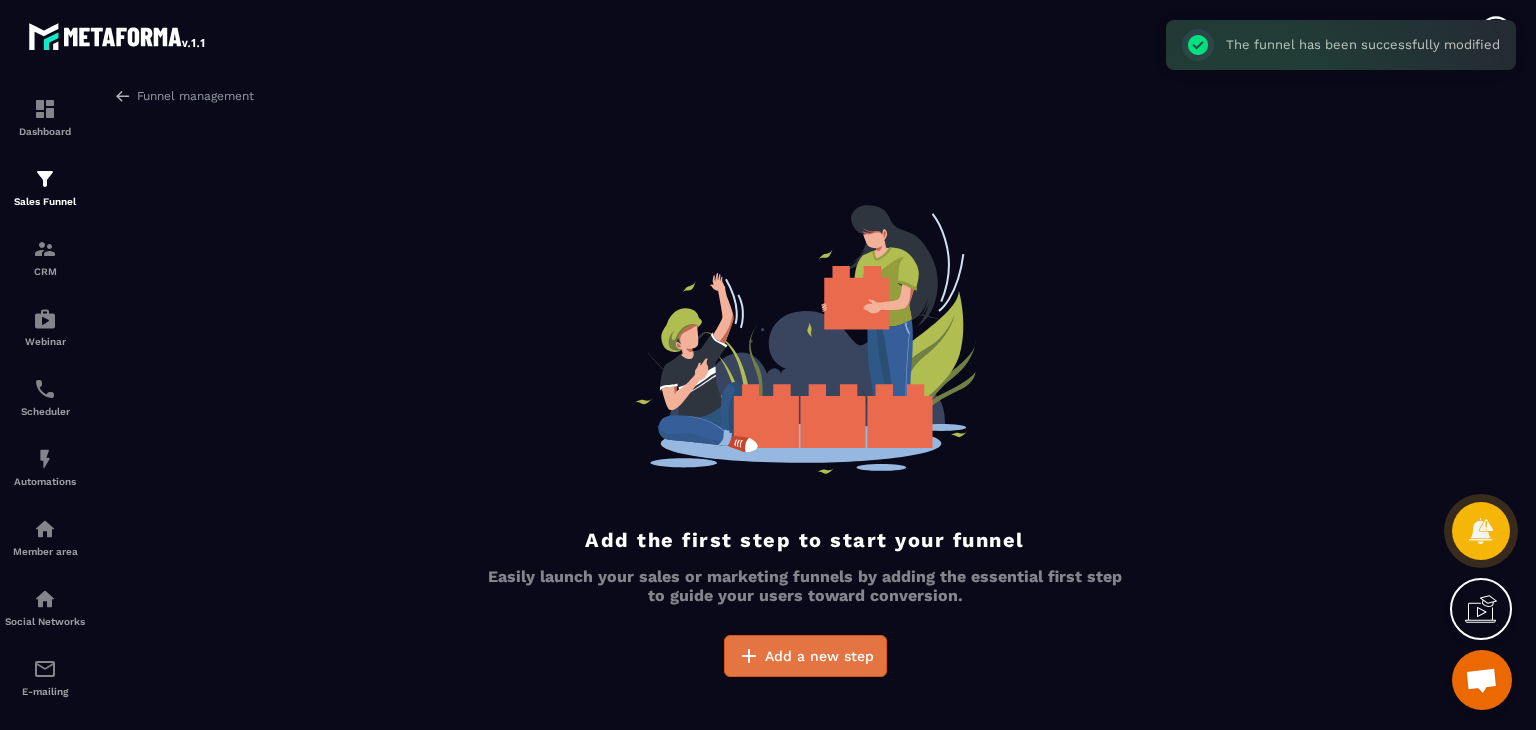 click on "Add a new step" at bounding box center (819, 656) 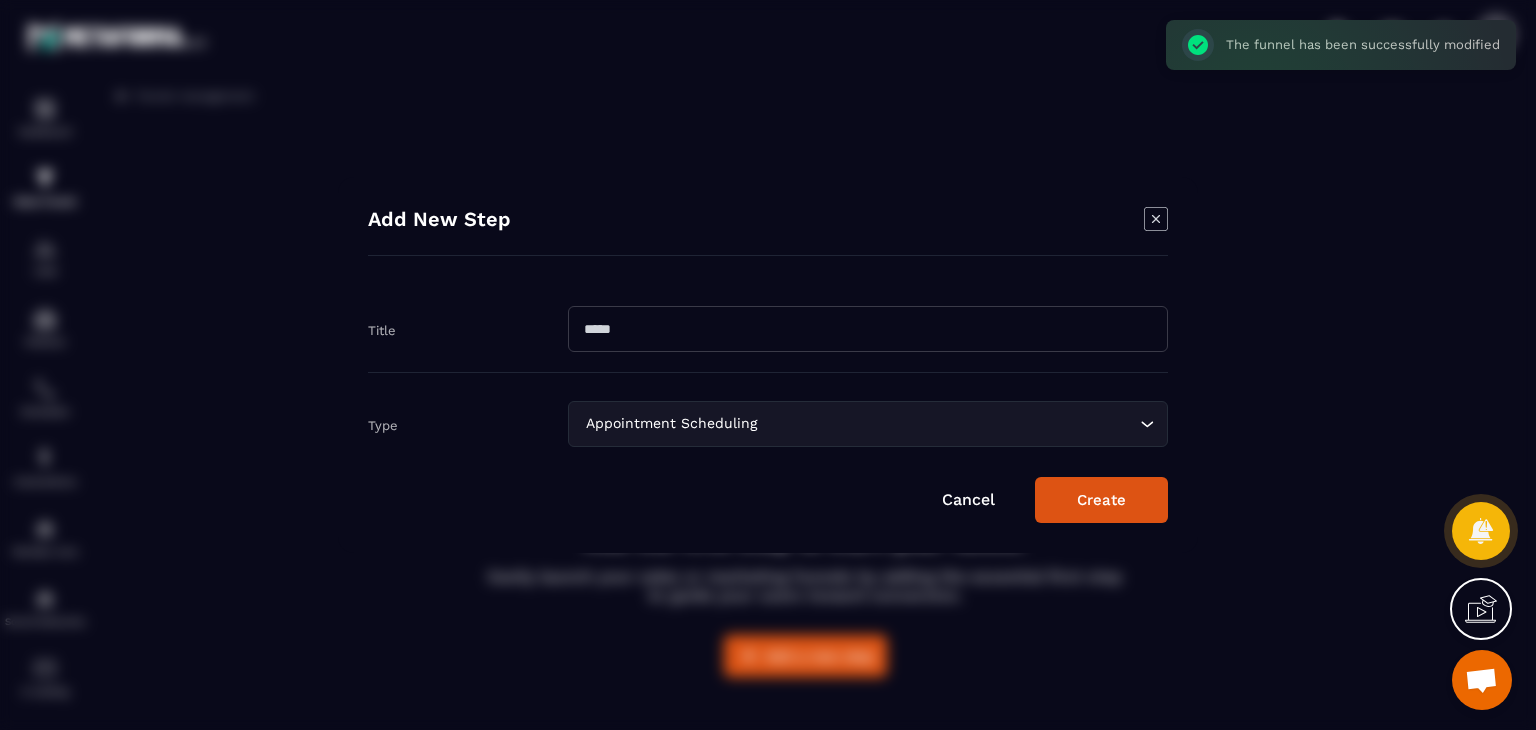 click at bounding box center (868, 329) 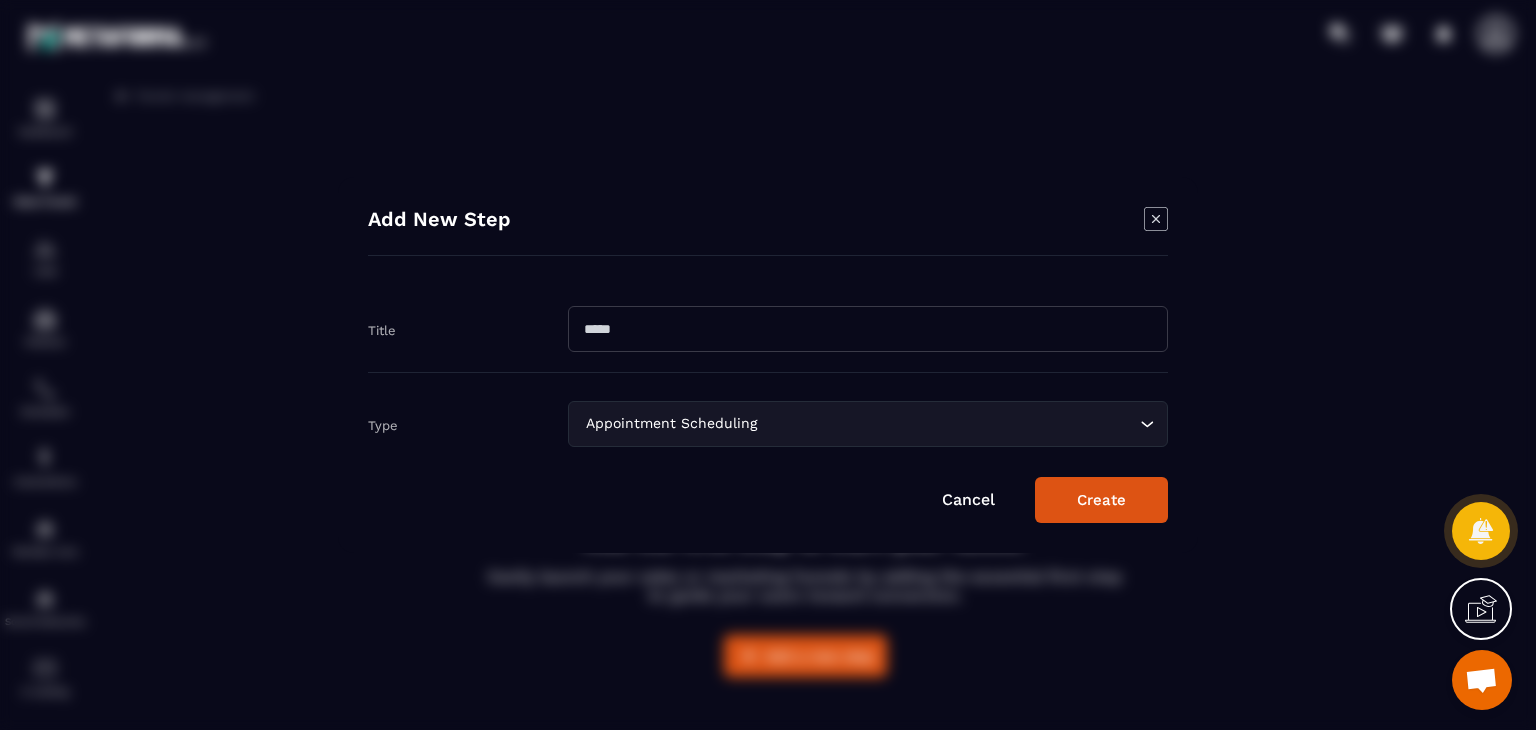 click at bounding box center (868, 329) 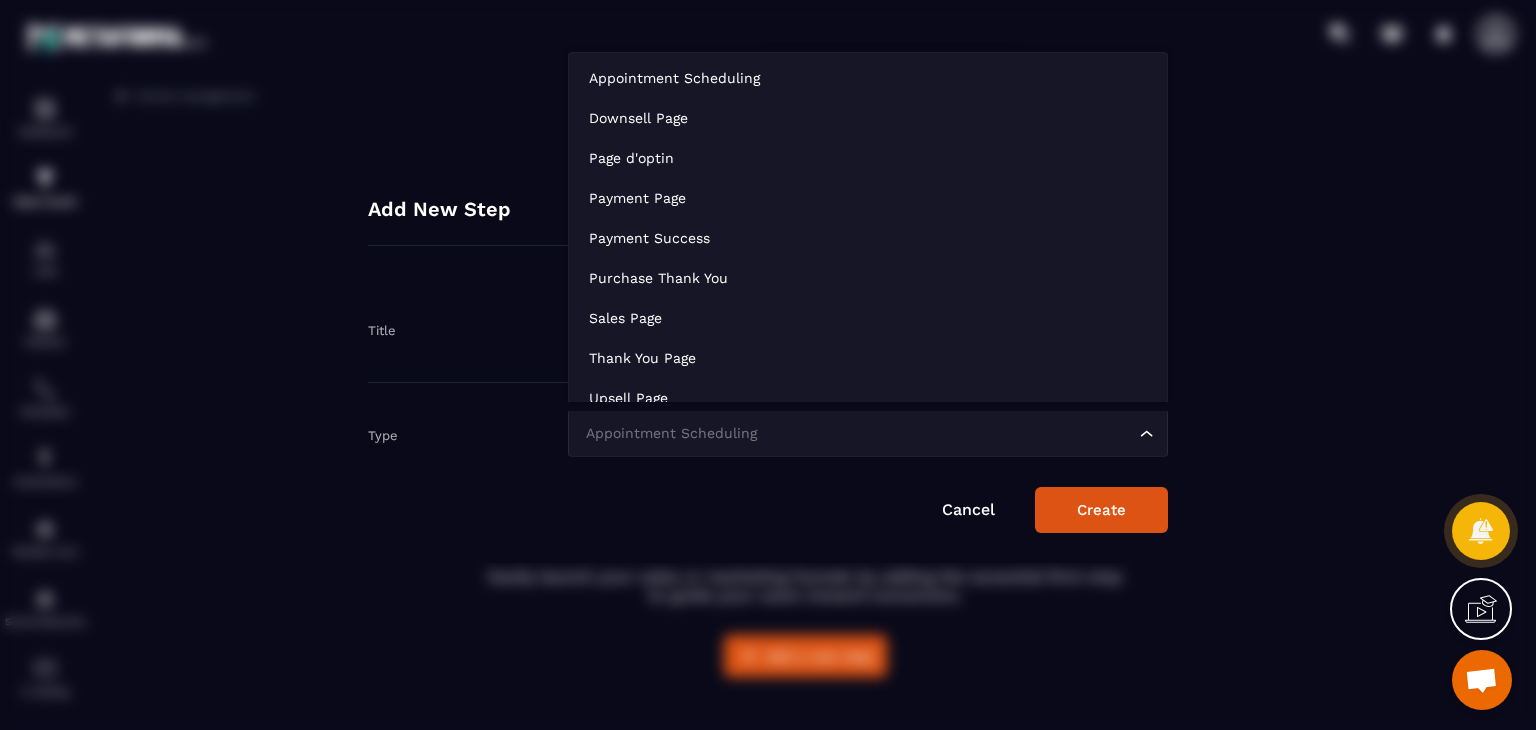 click on "Appointment Scheduling Loading..." 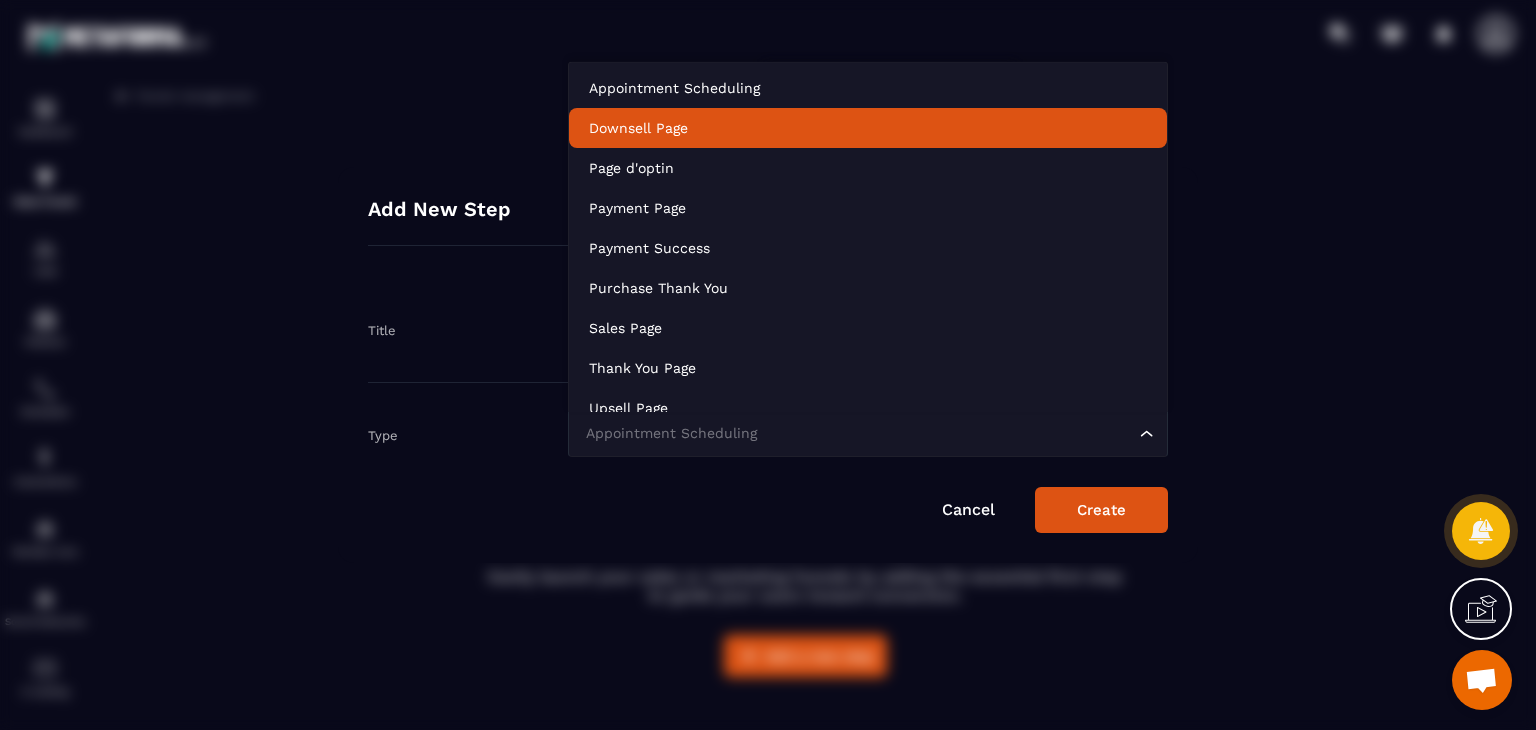 scroll, scrollTop: 15, scrollLeft: 0, axis: vertical 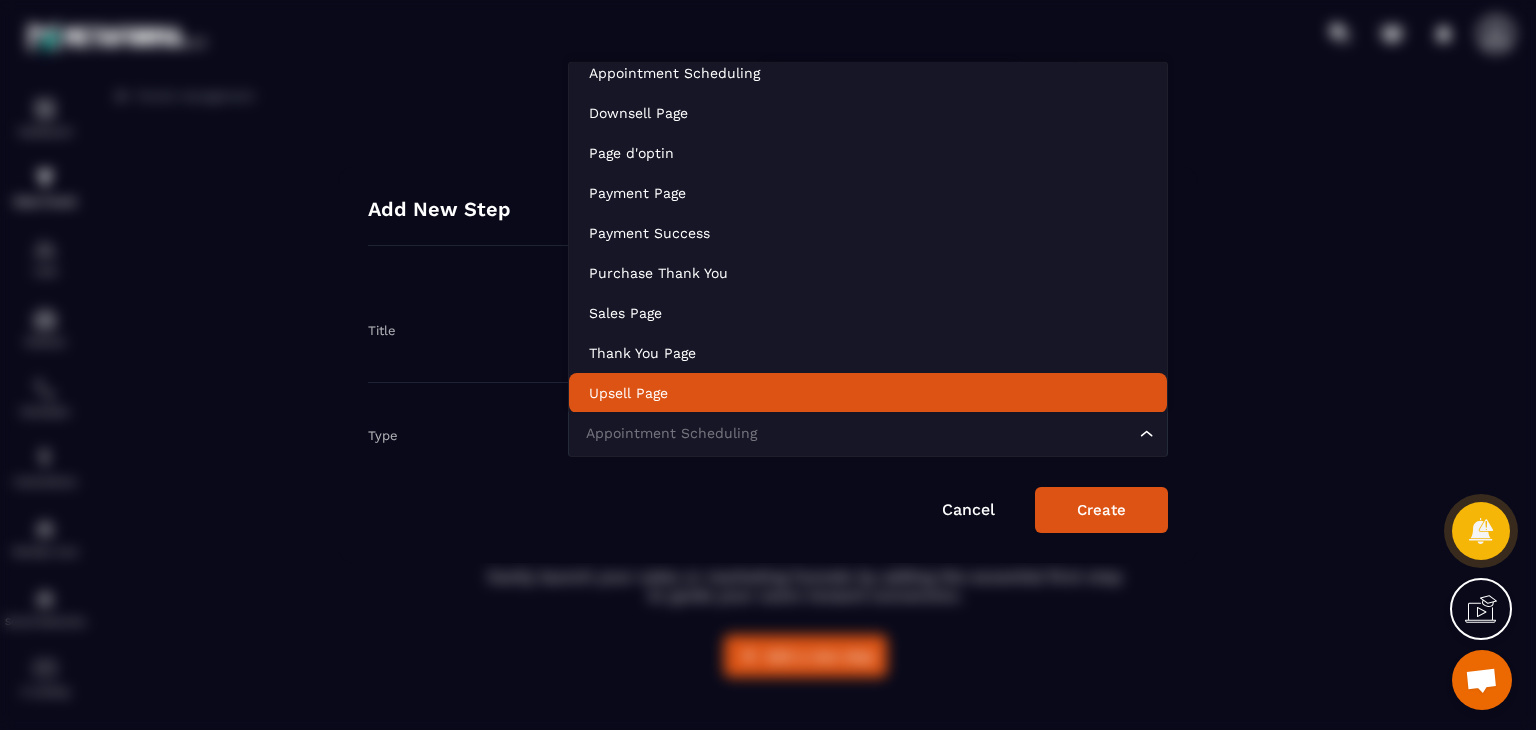 click on "Cancel Create" at bounding box center (768, 510) 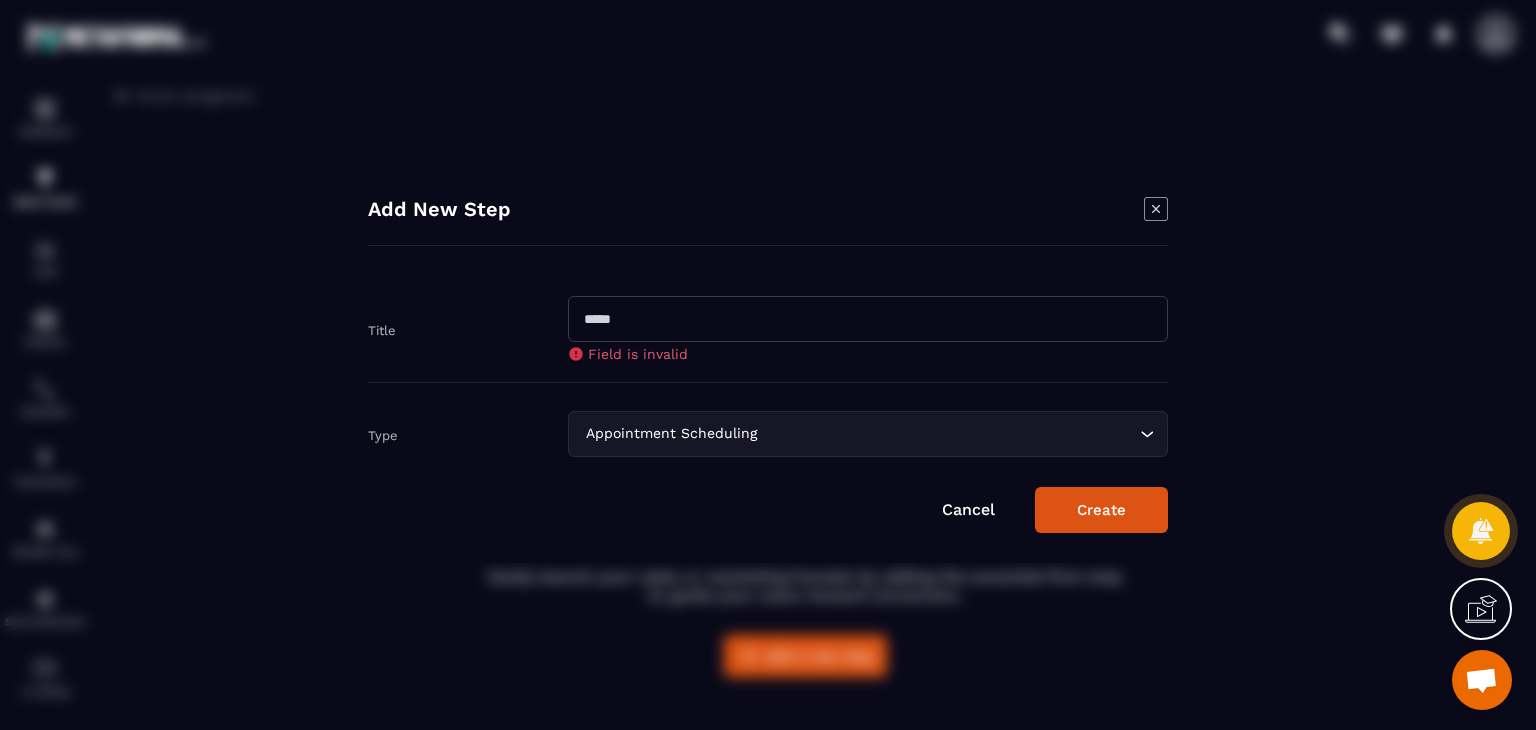 click on "Cancel" at bounding box center (968, 509) 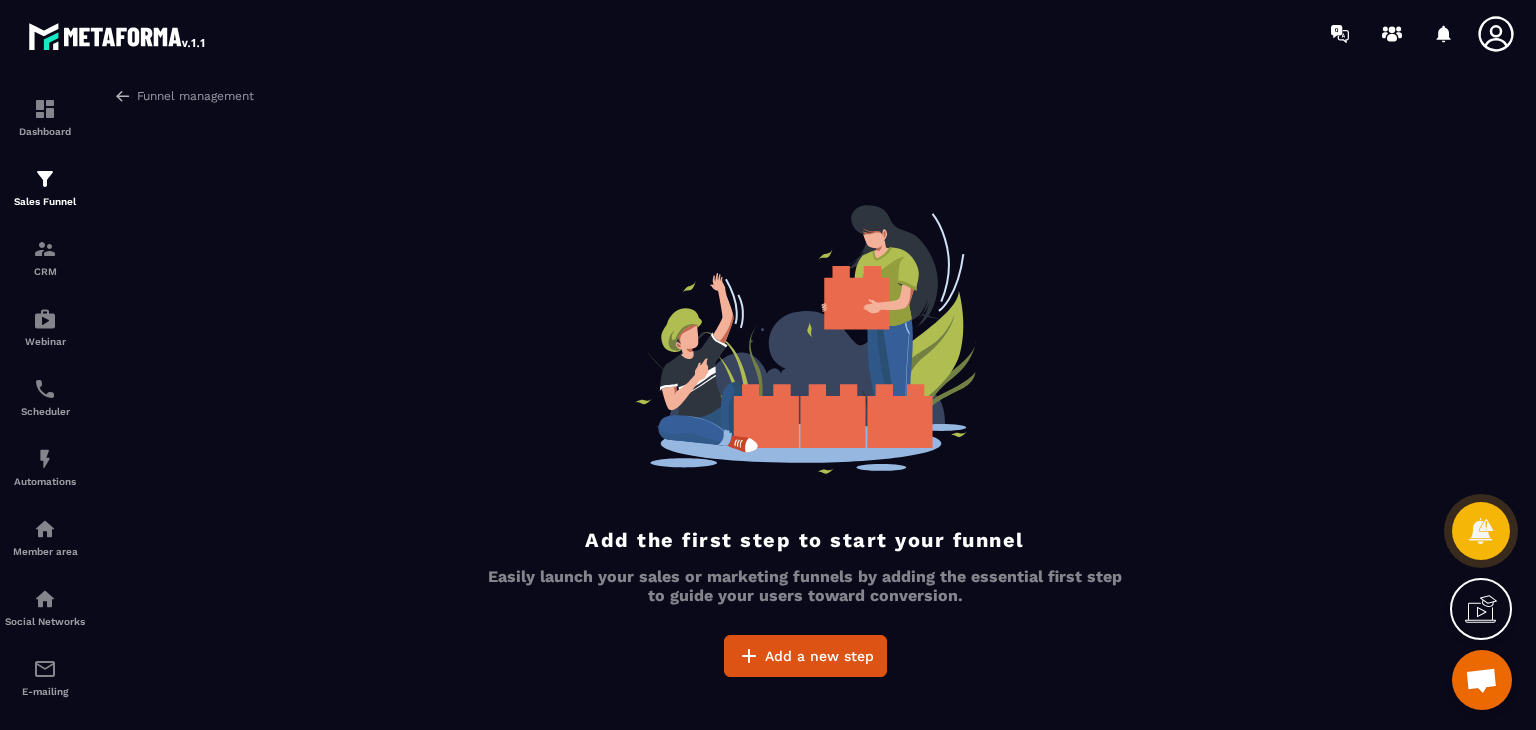 click on "Dashboard Sales Funnel CRM Webinar Scheduler Automations Member area Social Networks E-mailing Accounting" at bounding box center [170, 397] 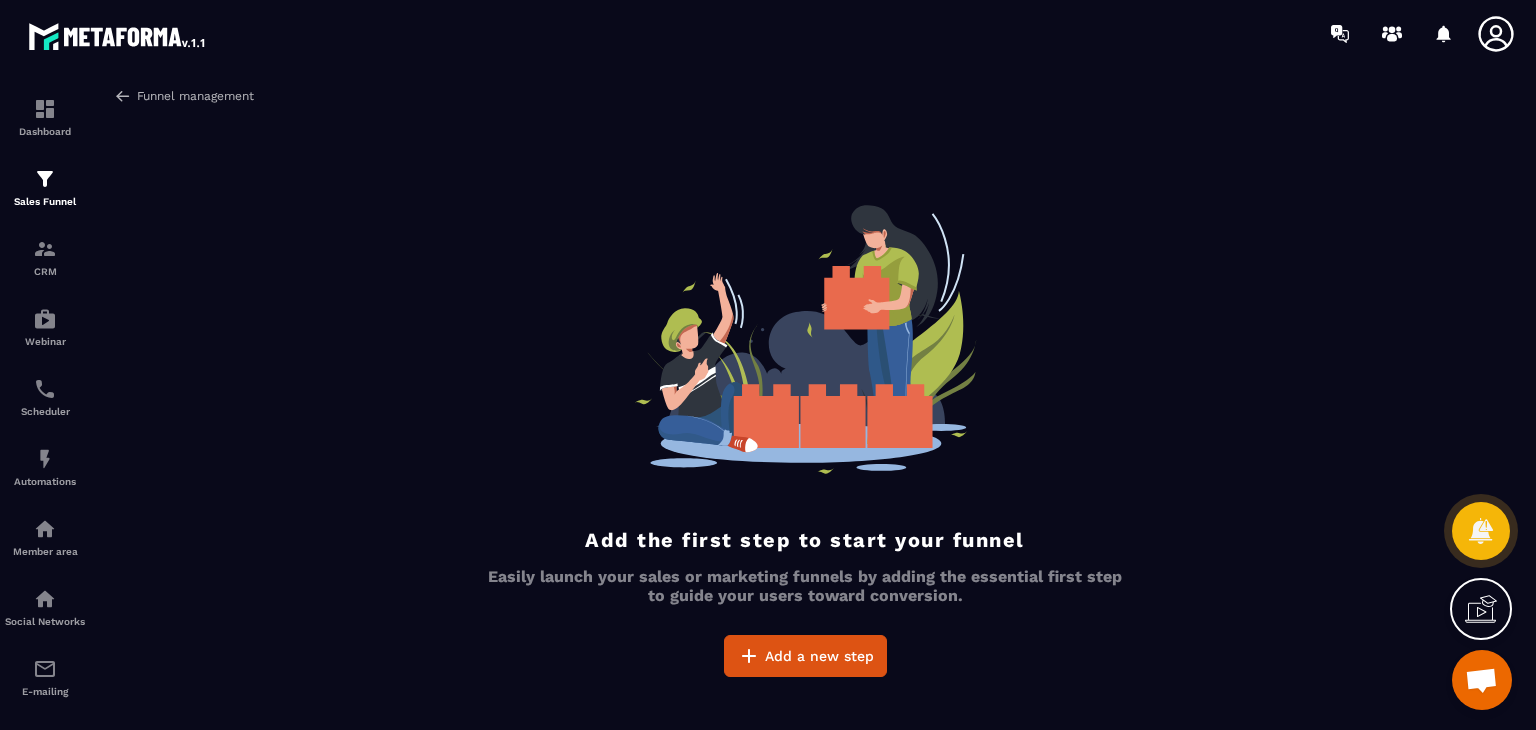 click at bounding box center [123, 96] 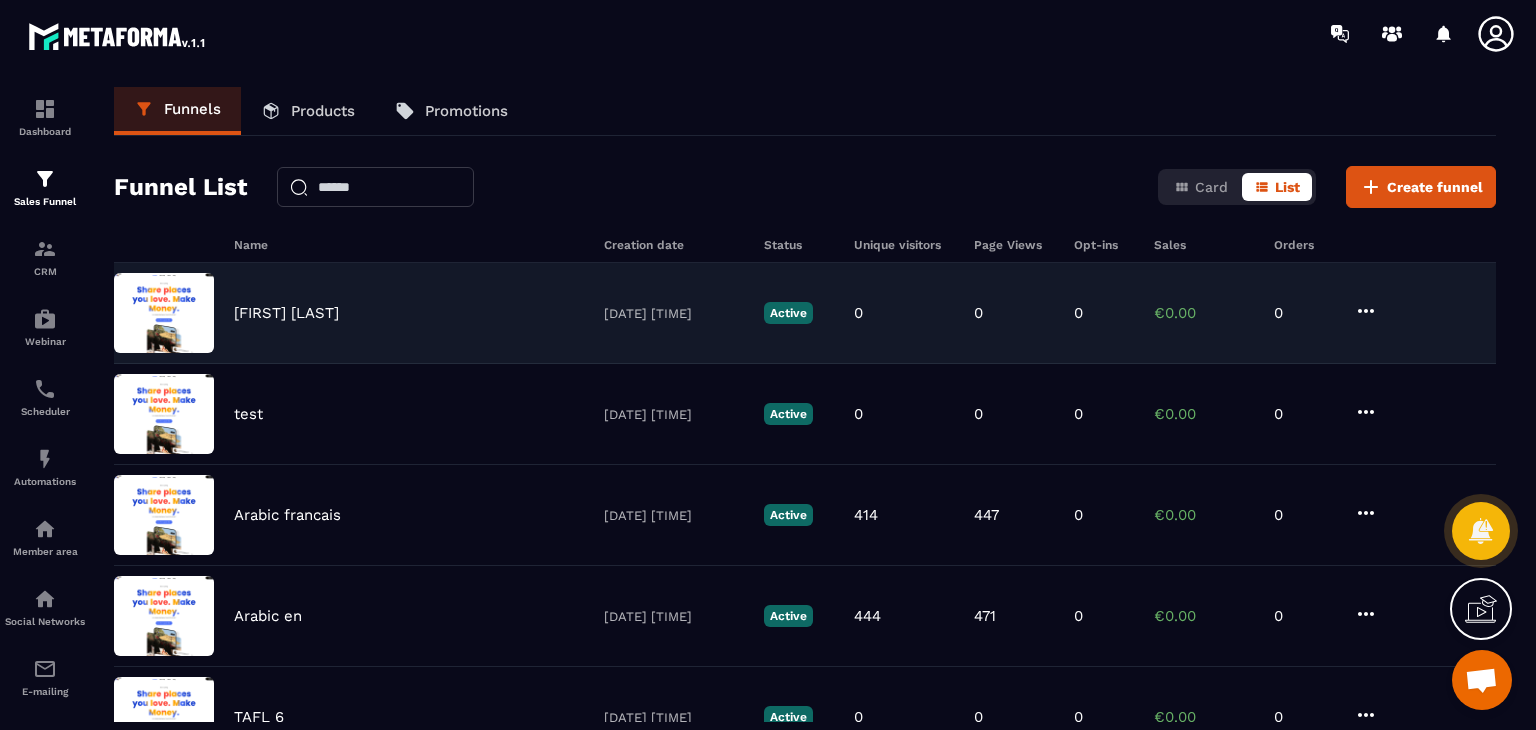 click 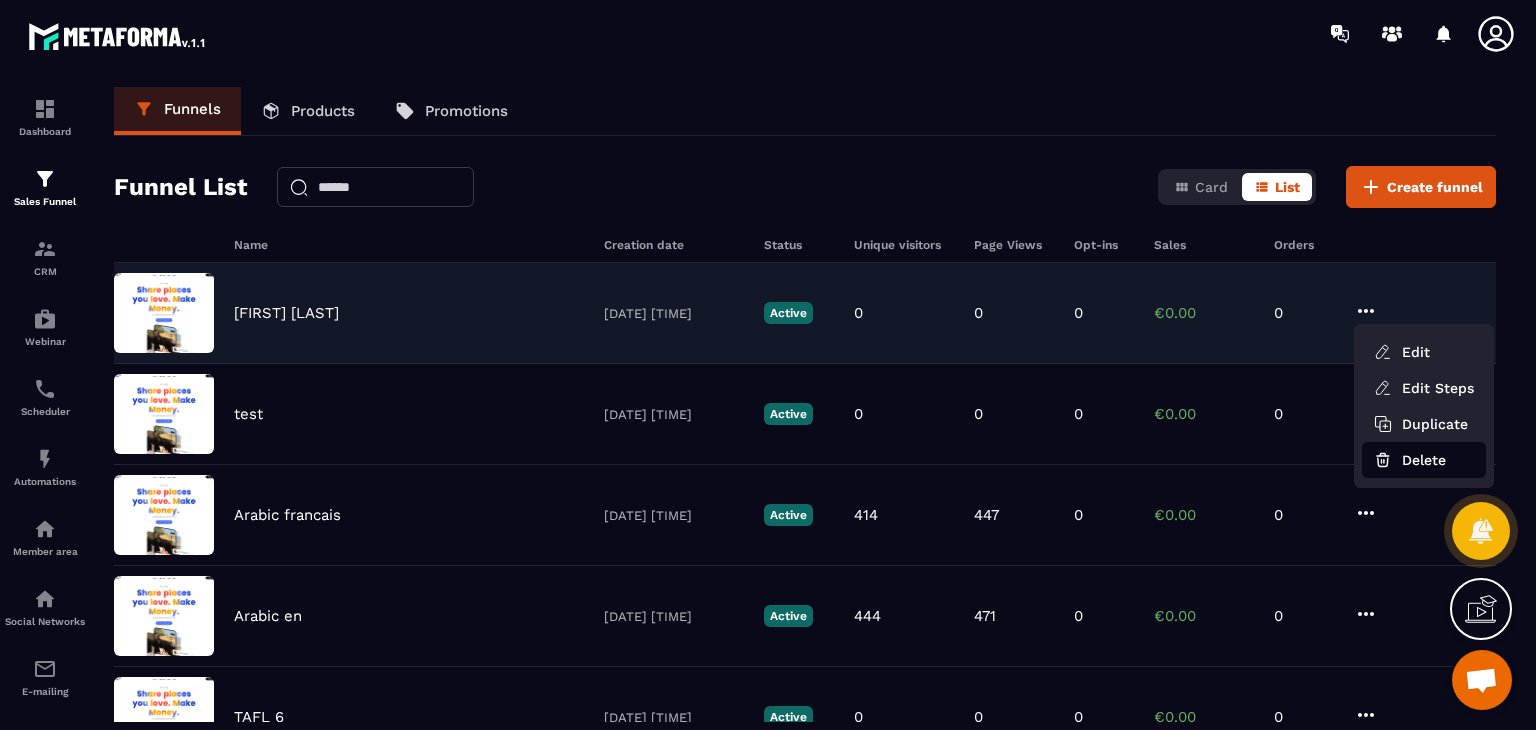 click on "Delete" at bounding box center [1424, 460] 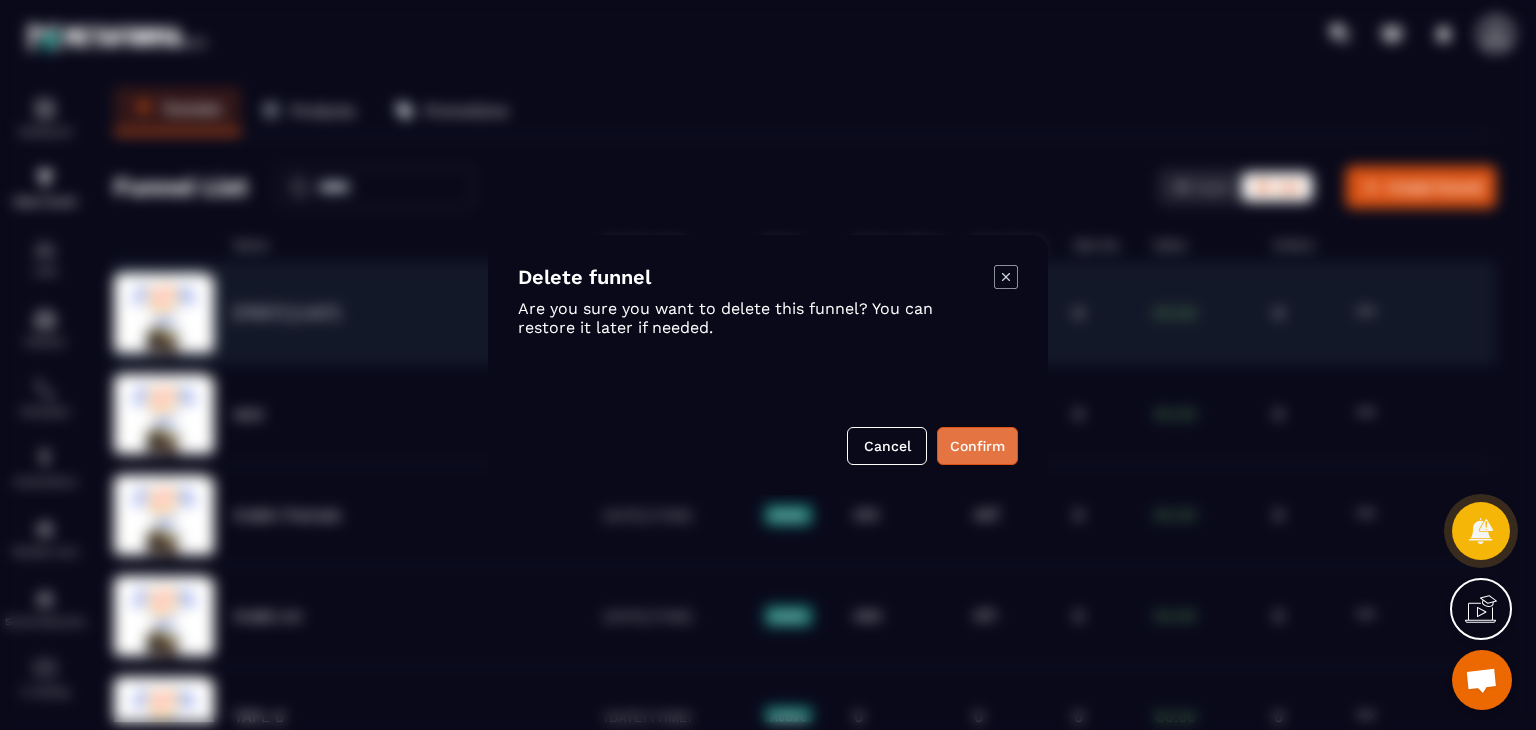 click on "Confirm" at bounding box center [977, 446] 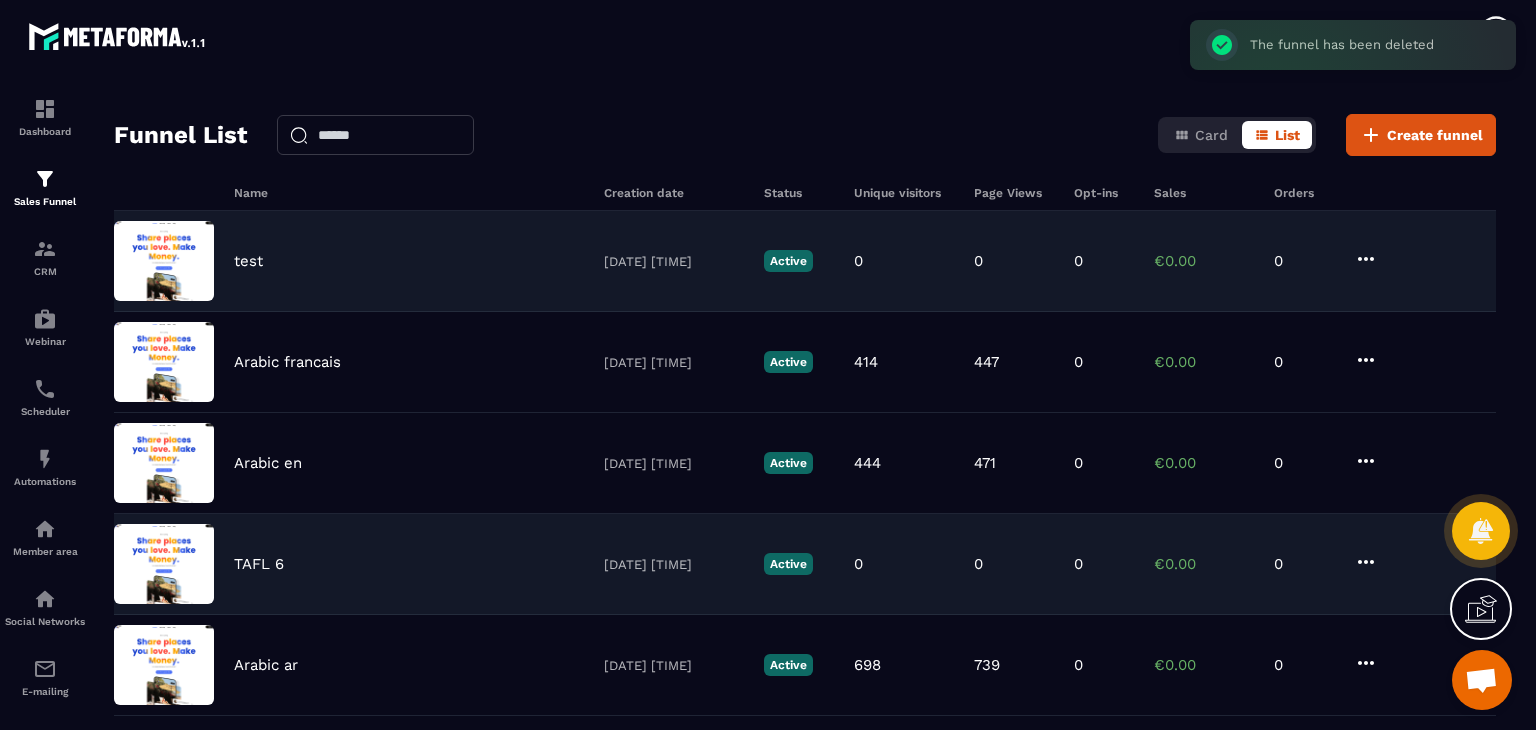 scroll, scrollTop: 200, scrollLeft: 0, axis: vertical 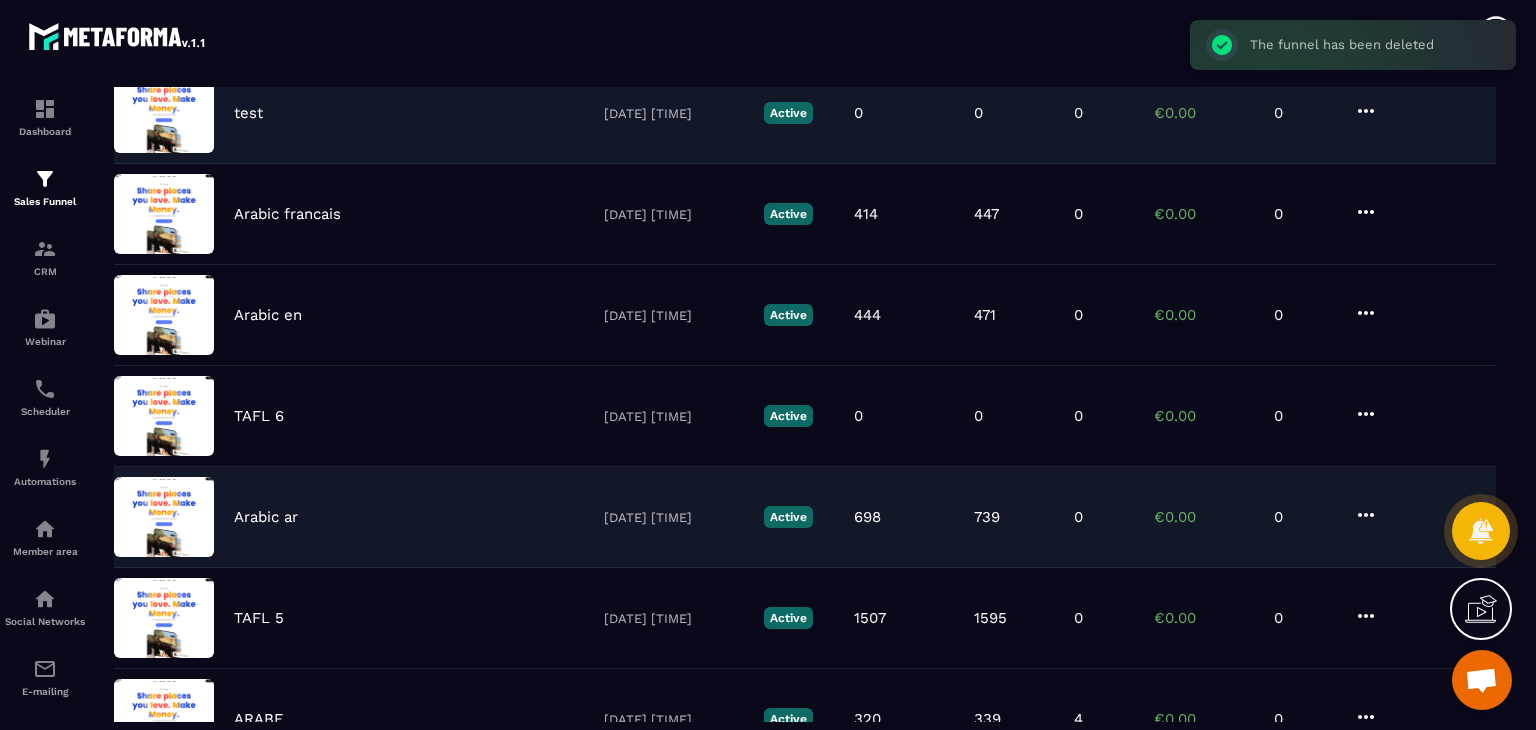 click on "Arabic ar" at bounding box center [409, 517] 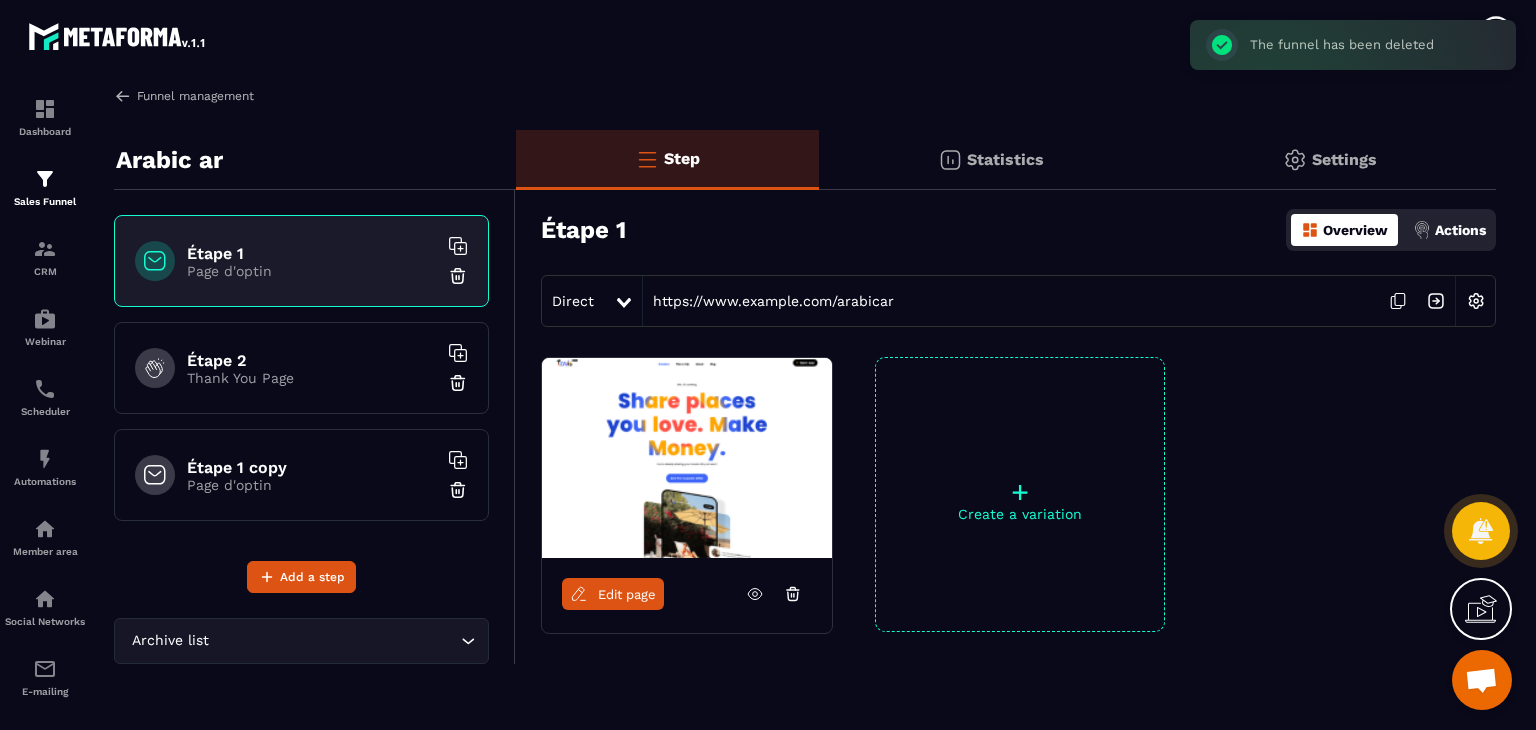 click on "Funnel management" at bounding box center [184, 96] 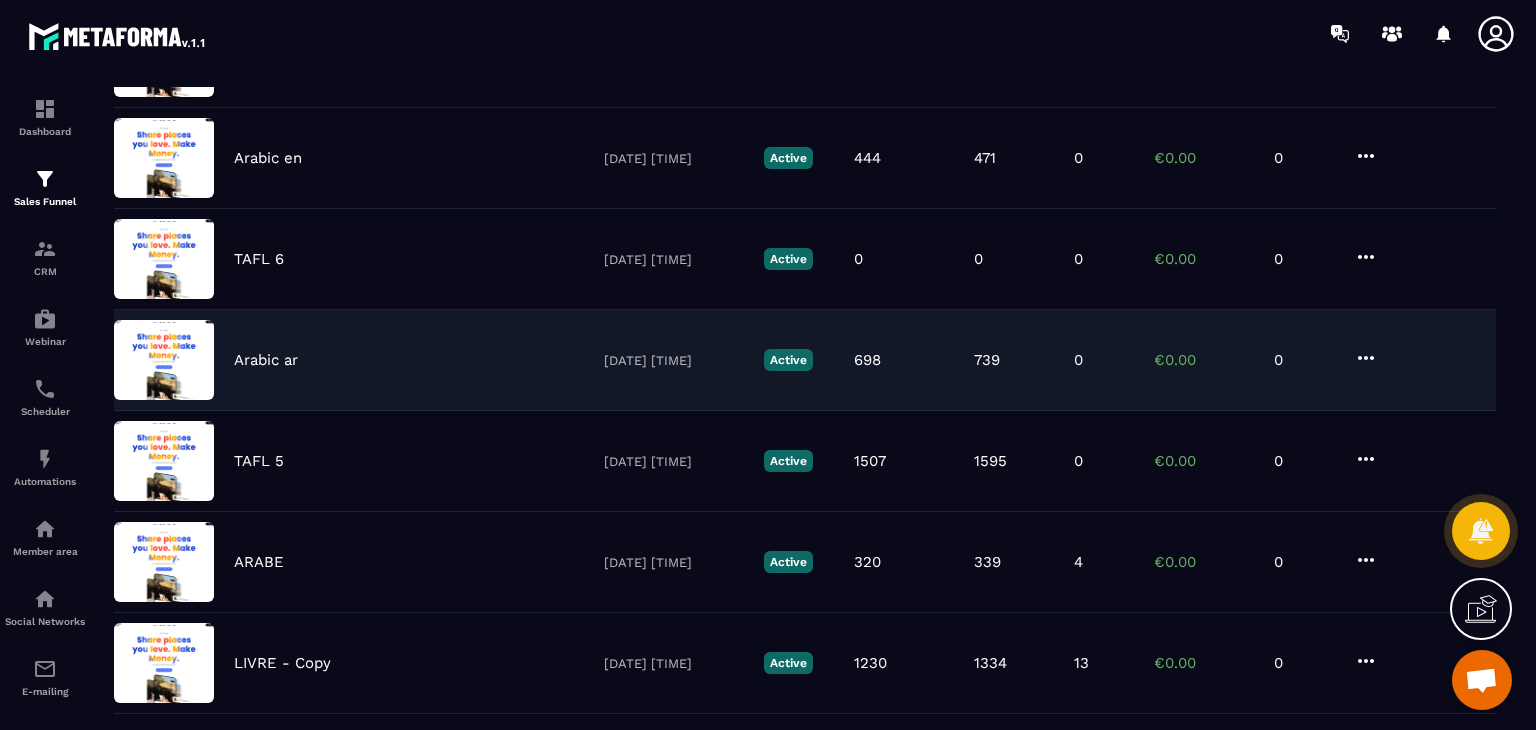 scroll, scrollTop: 300, scrollLeft: 0, axis: vertical 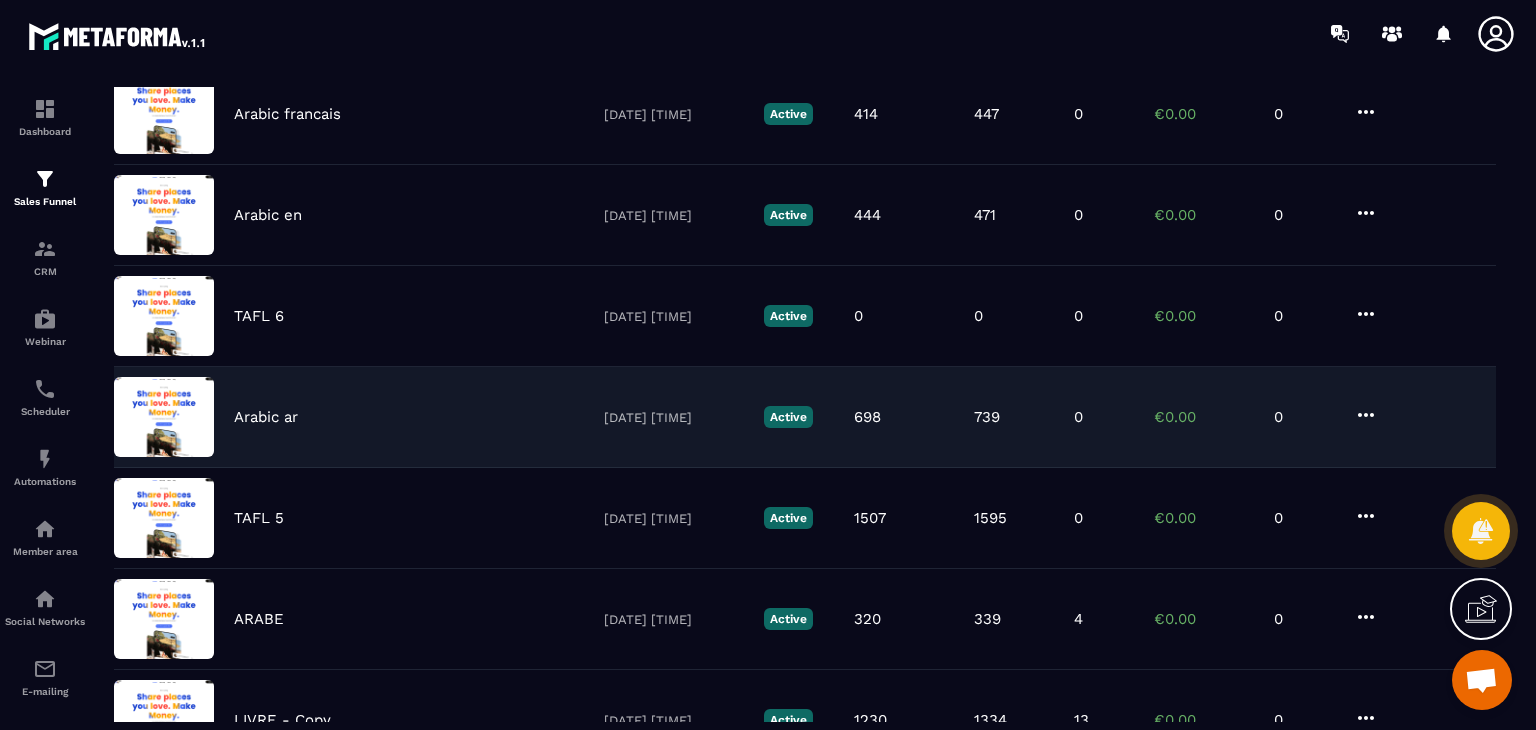 click 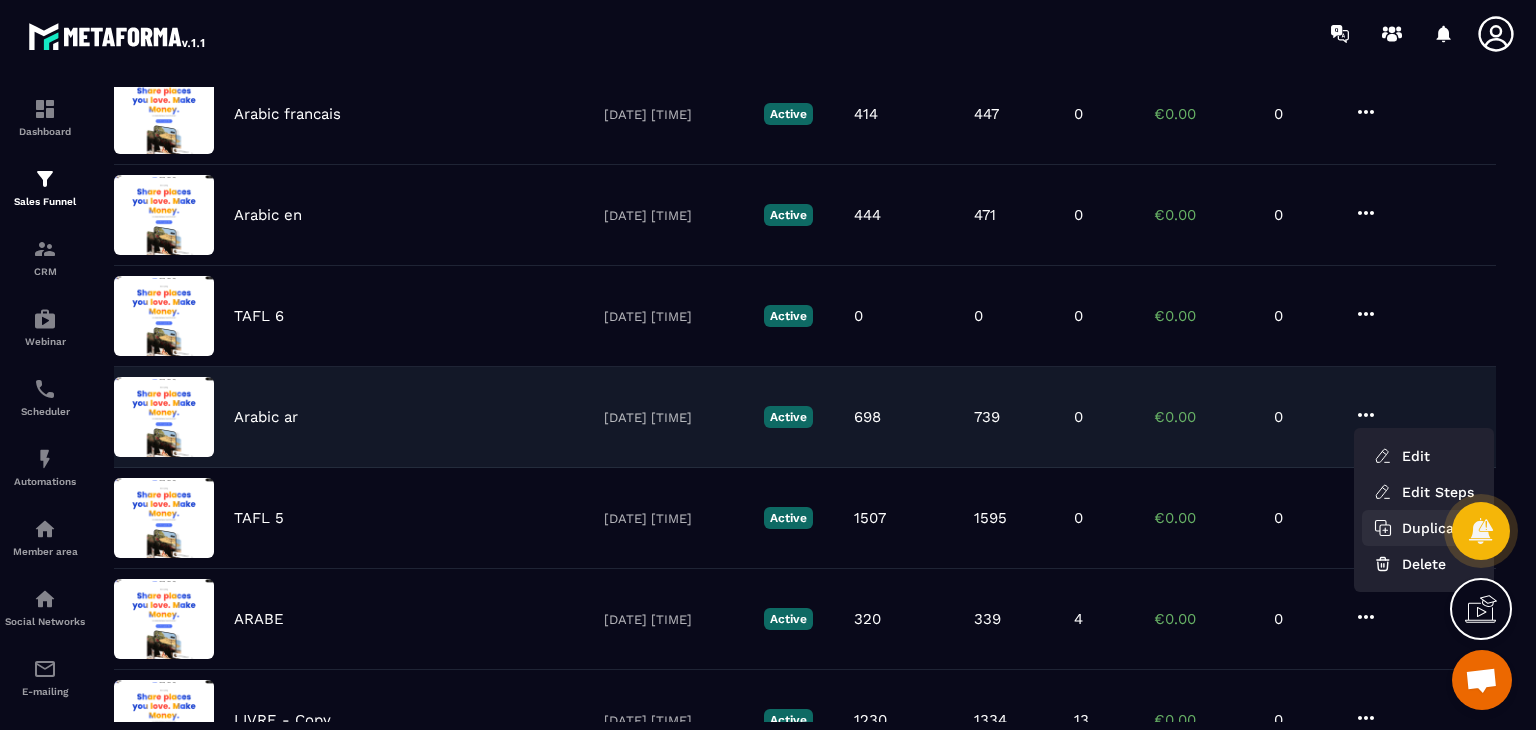 click on "Duplicate" at bounding box center [1421, 528] 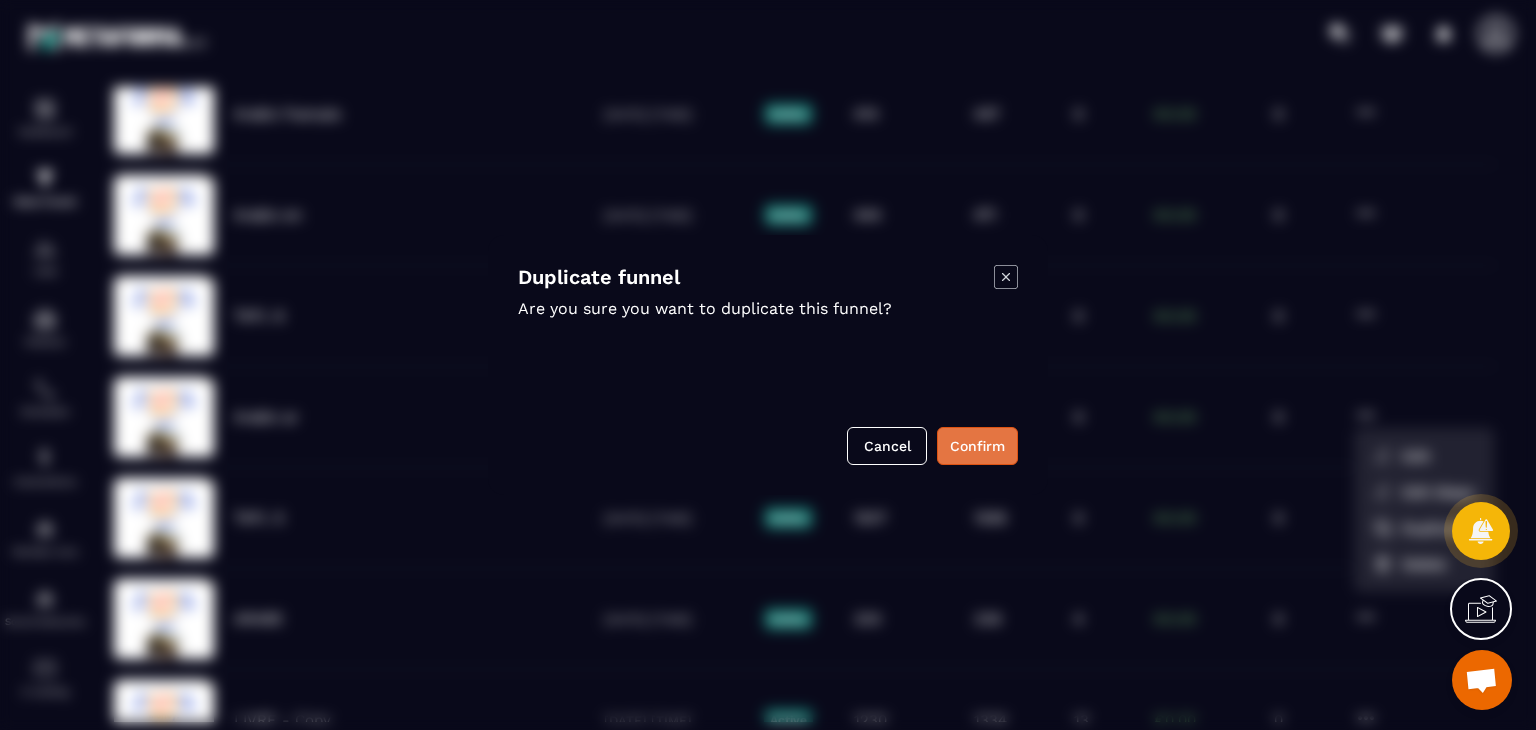 click on "Confirm" at bounding box center [977, 446] 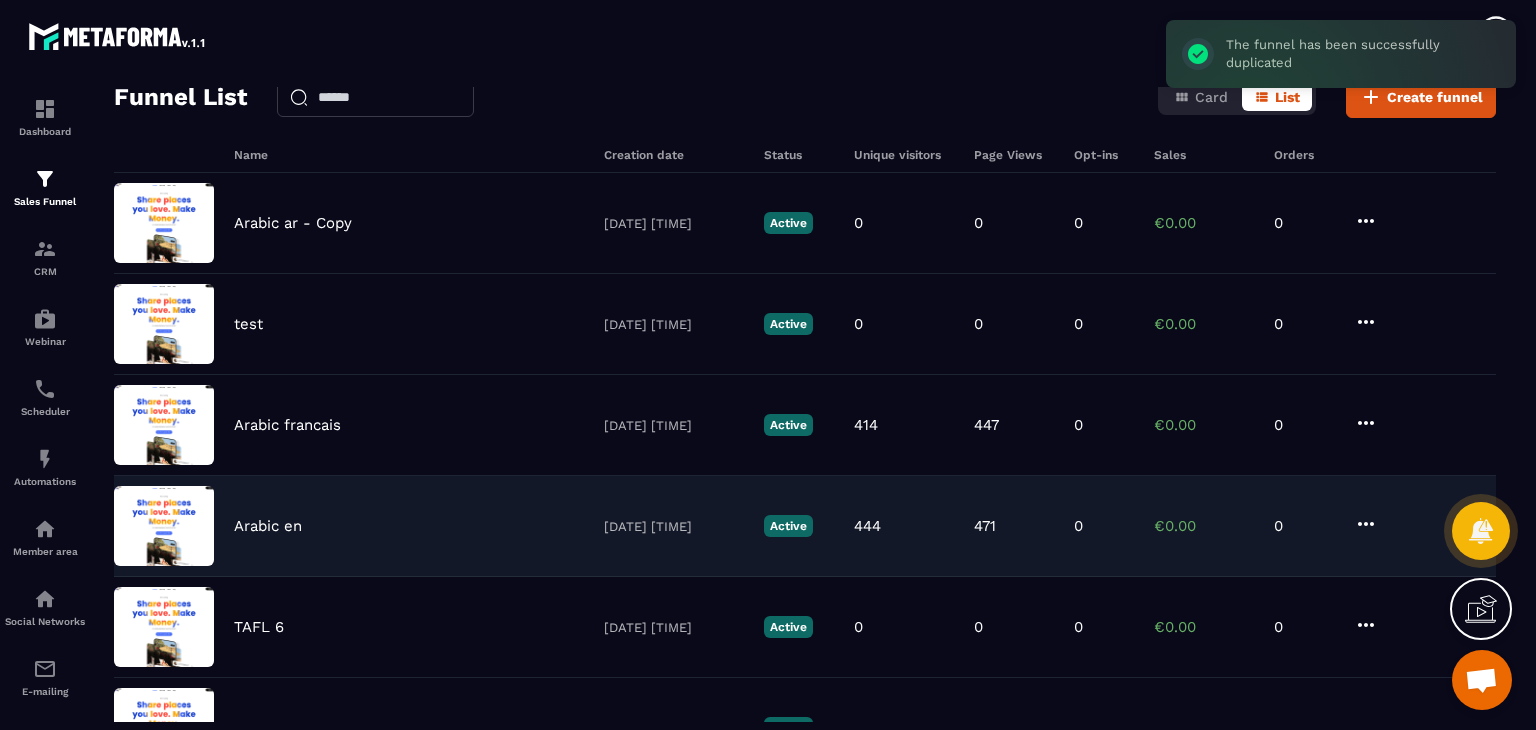 scroll, scrollTop: 0, scrollLeft: 0, axis: both 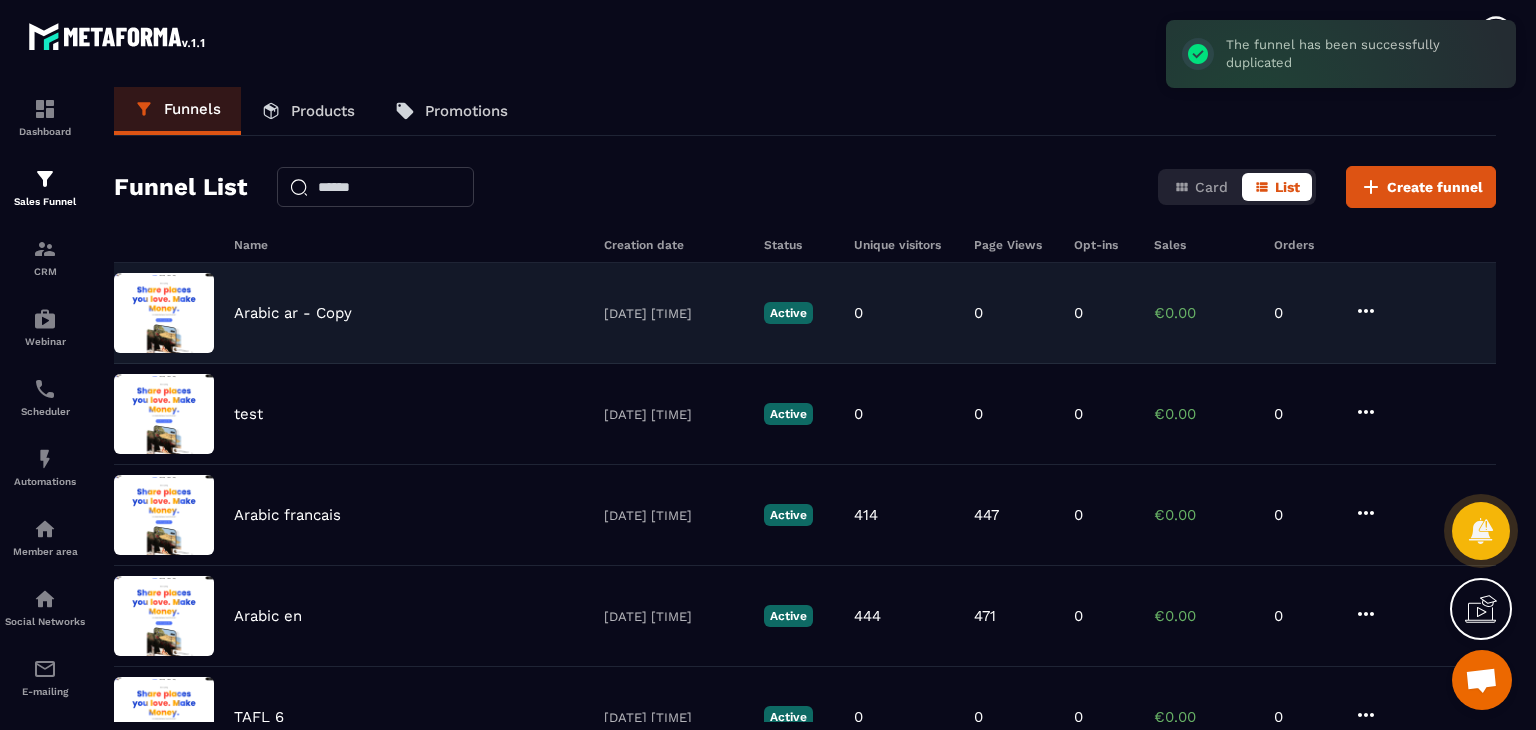 click on "Arabic ar - Copy" at bounding box center [409, 313] 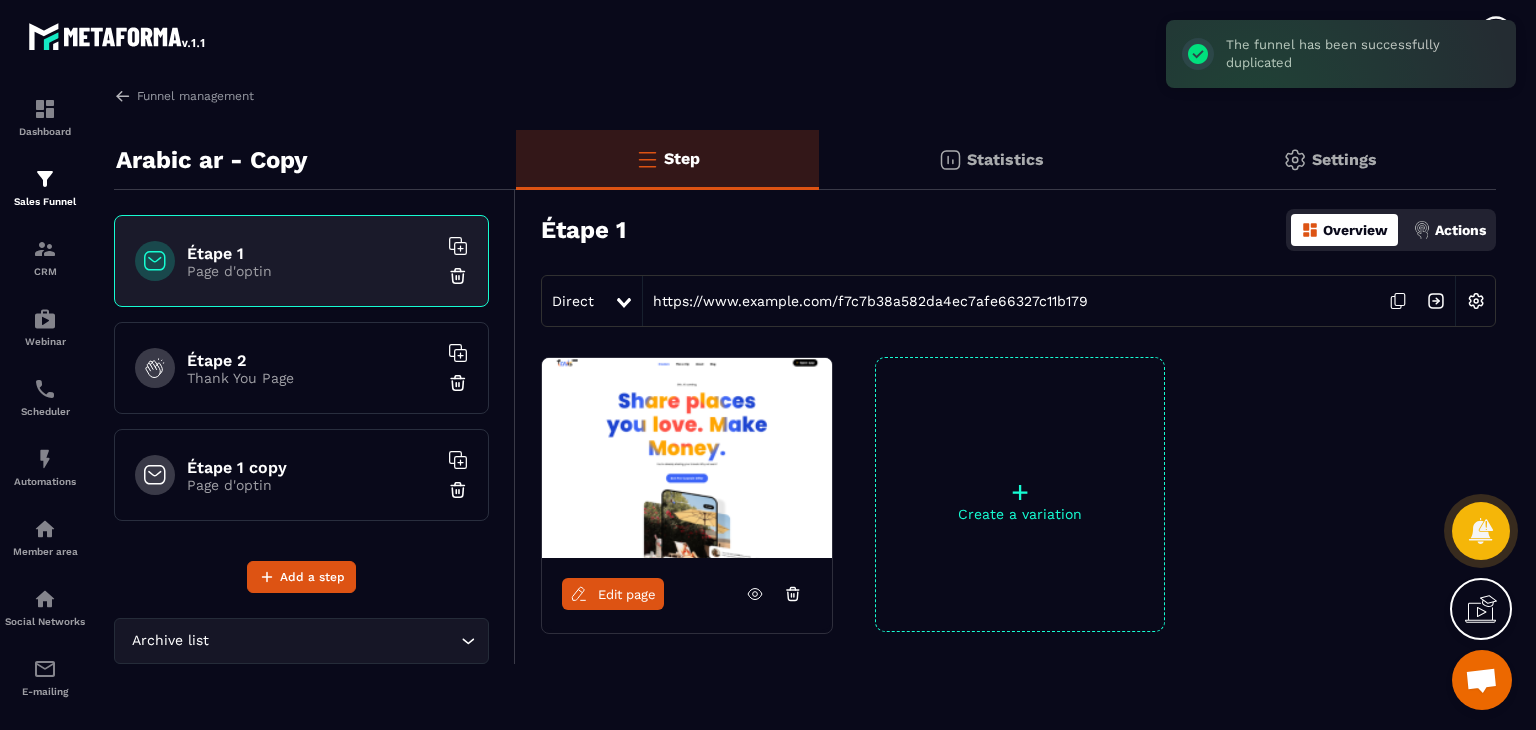 click on "Thank You Page" at bounding box center (312, 378) 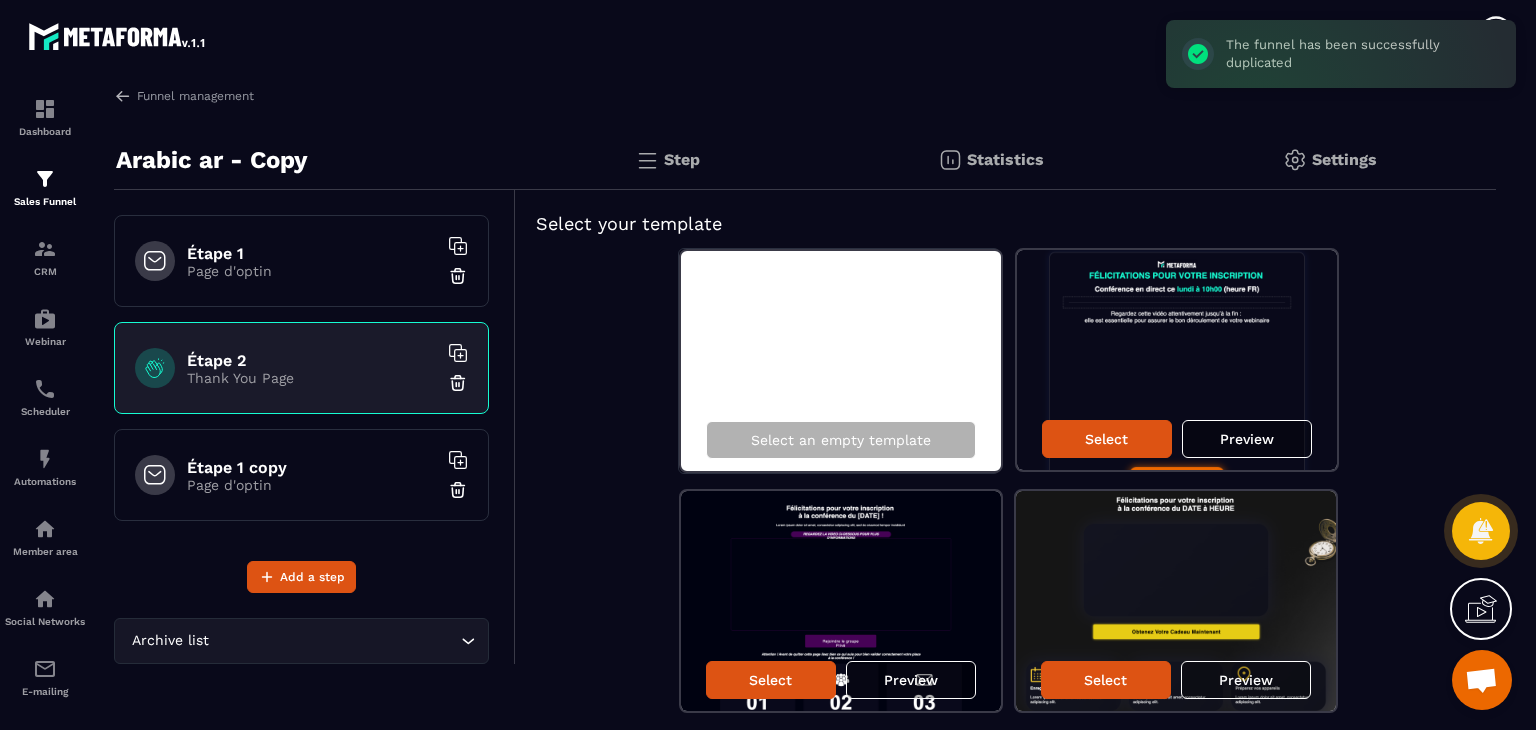 click on "Étape 1 copy" at bounding box center (312, 467) 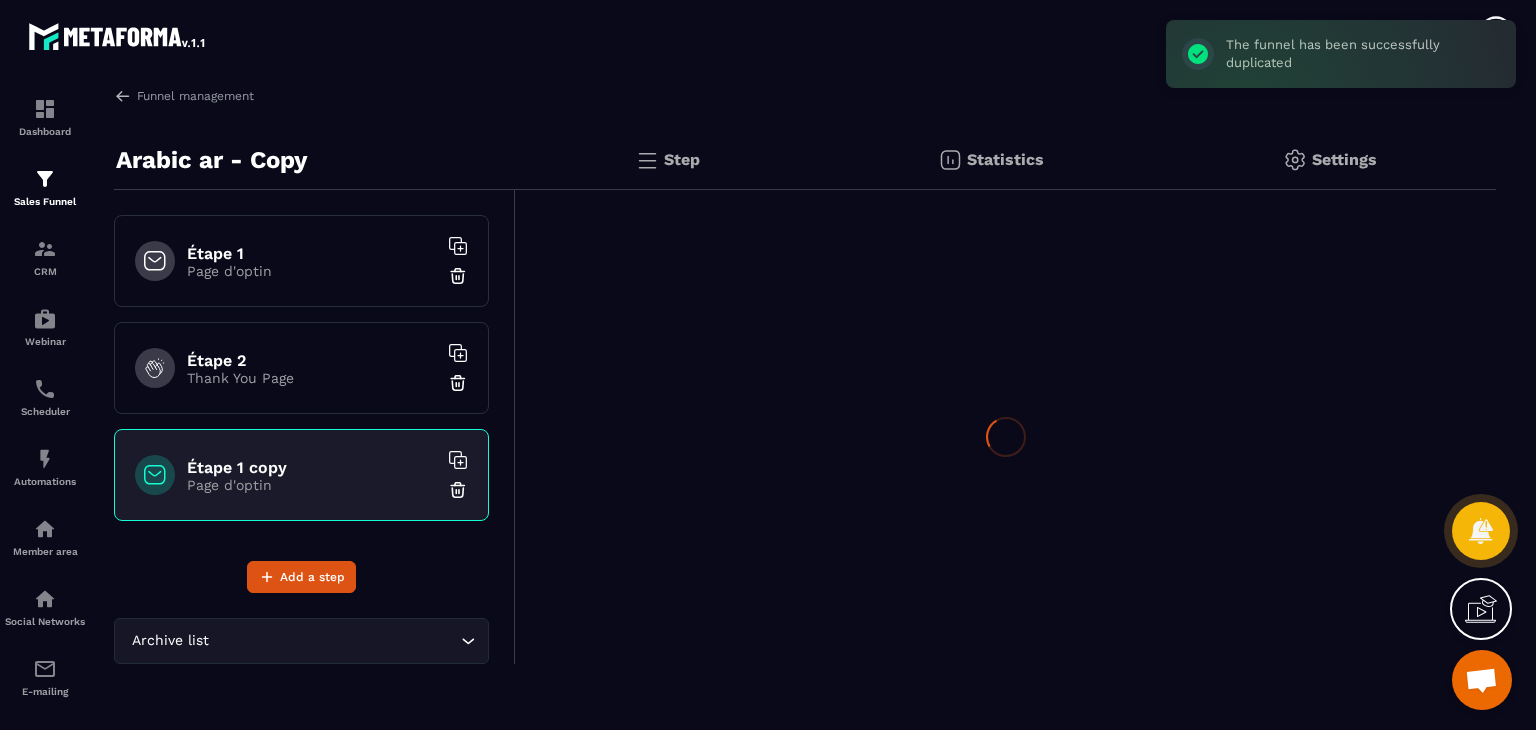 click on "Page d'optin" at bounding box center (312, 271) 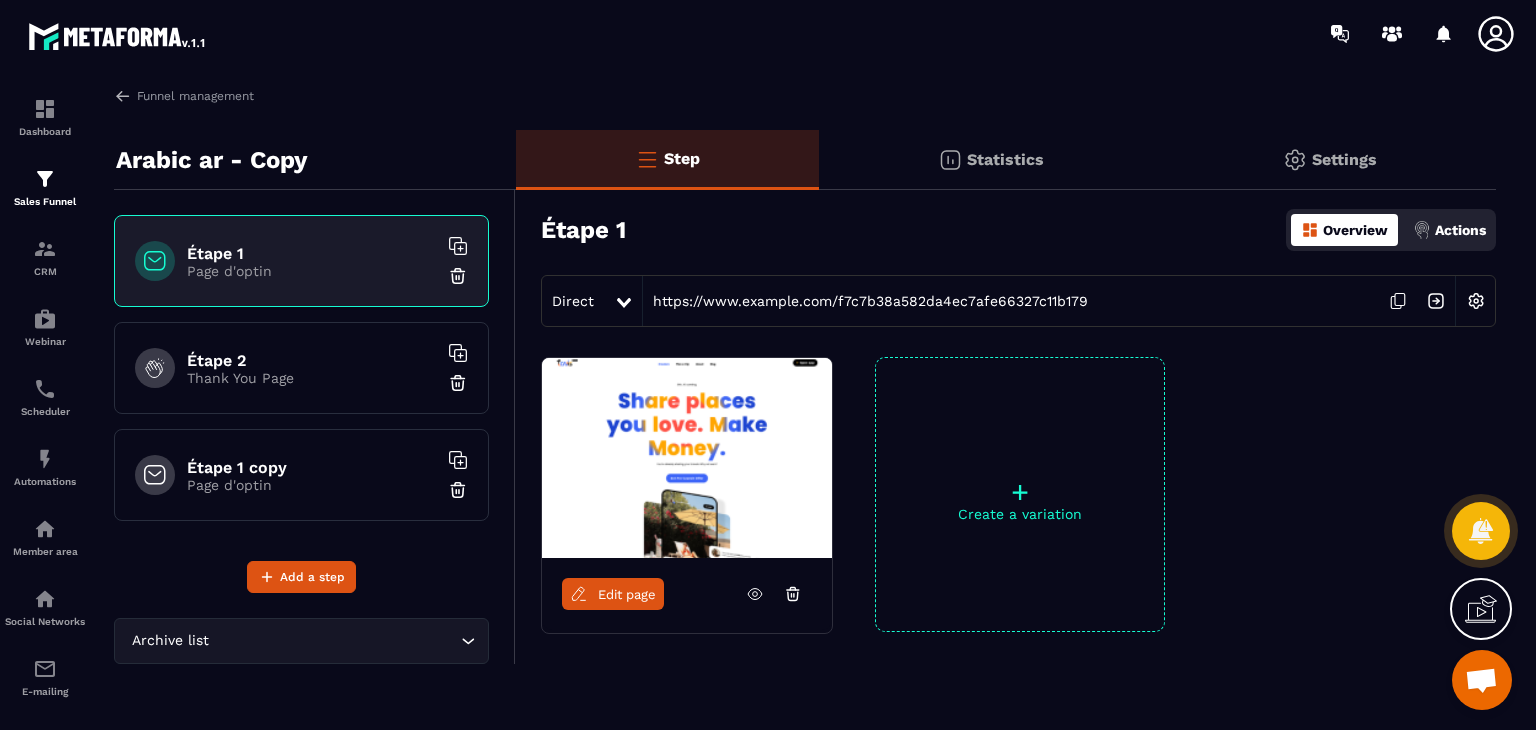 click on "Create a variation" at bounding box center [1020, 514] 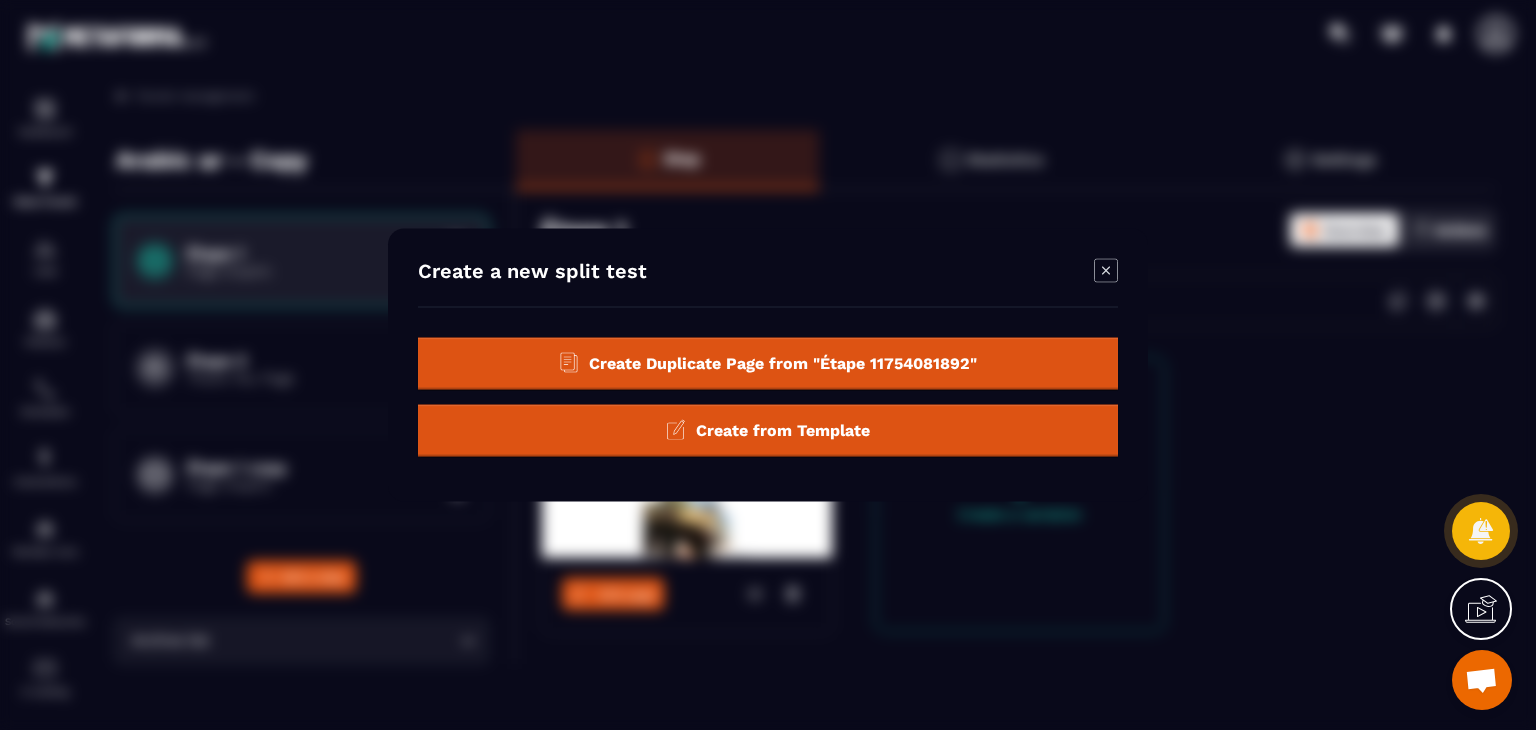click on "Create from Template" at bounding box center [783, 429] 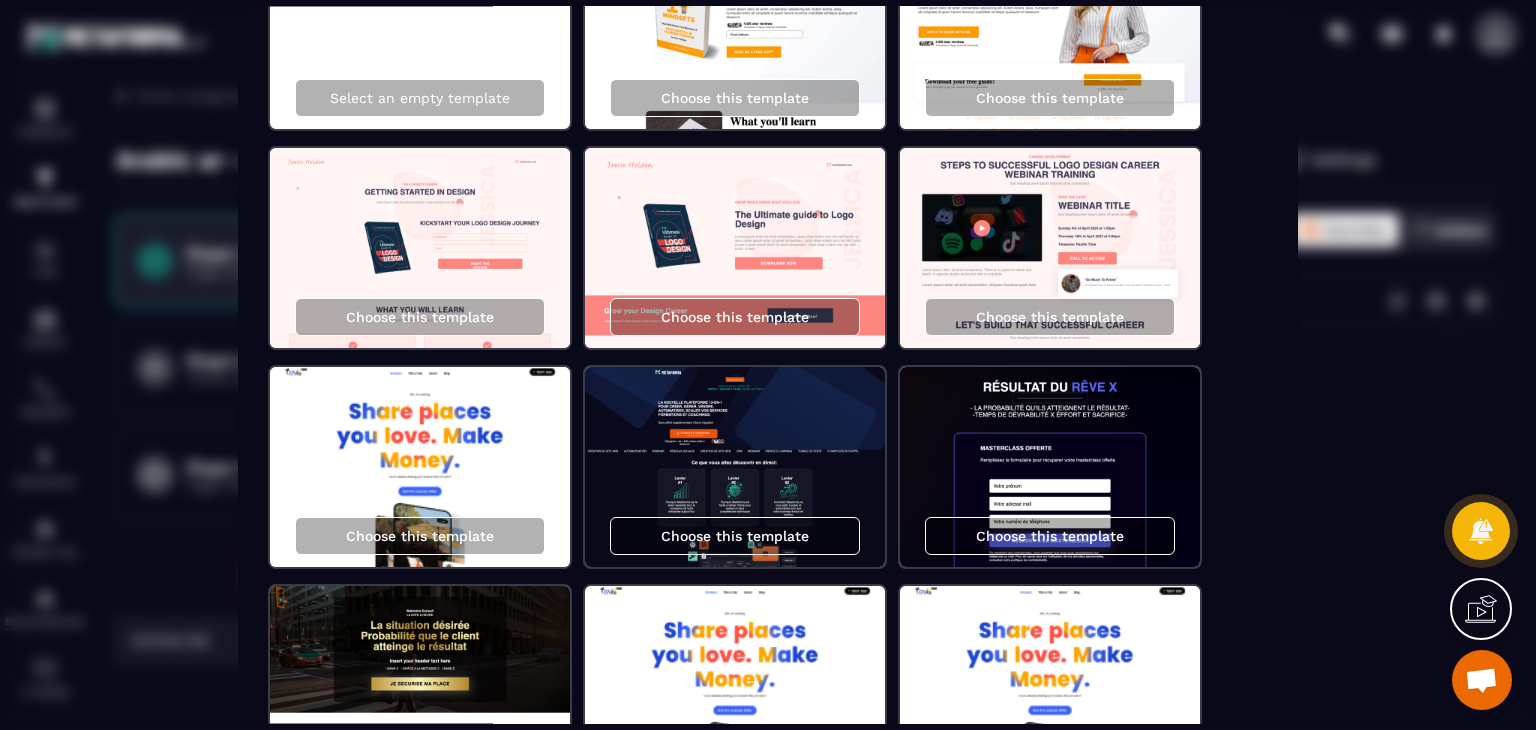 scroll, scrollTop: 200, scrollLeft: 0, axis: vertical 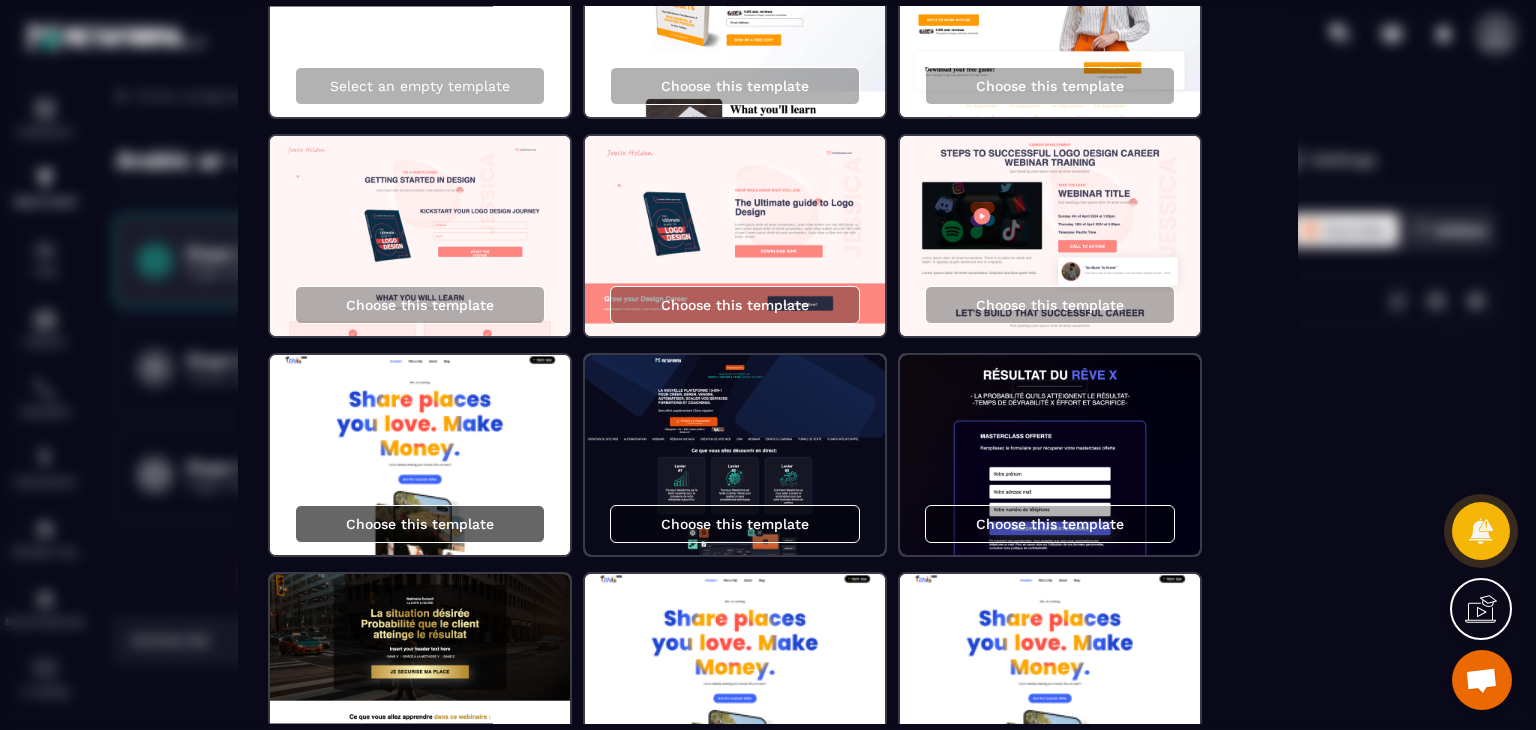 click on "Choose this template" at bounding box center (420, 525) 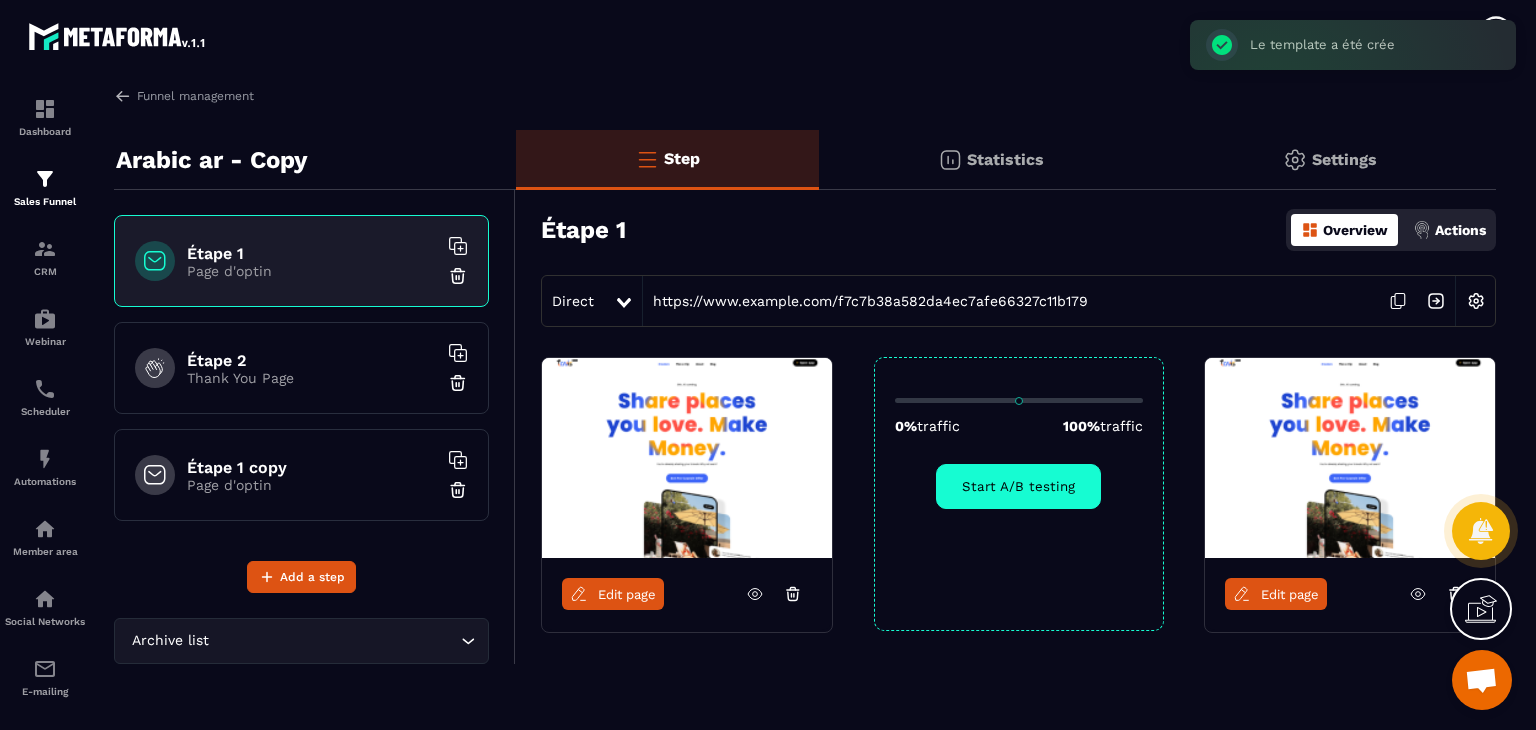 scroll, scrollTop: 0, scrollLeft: 0, axis: both 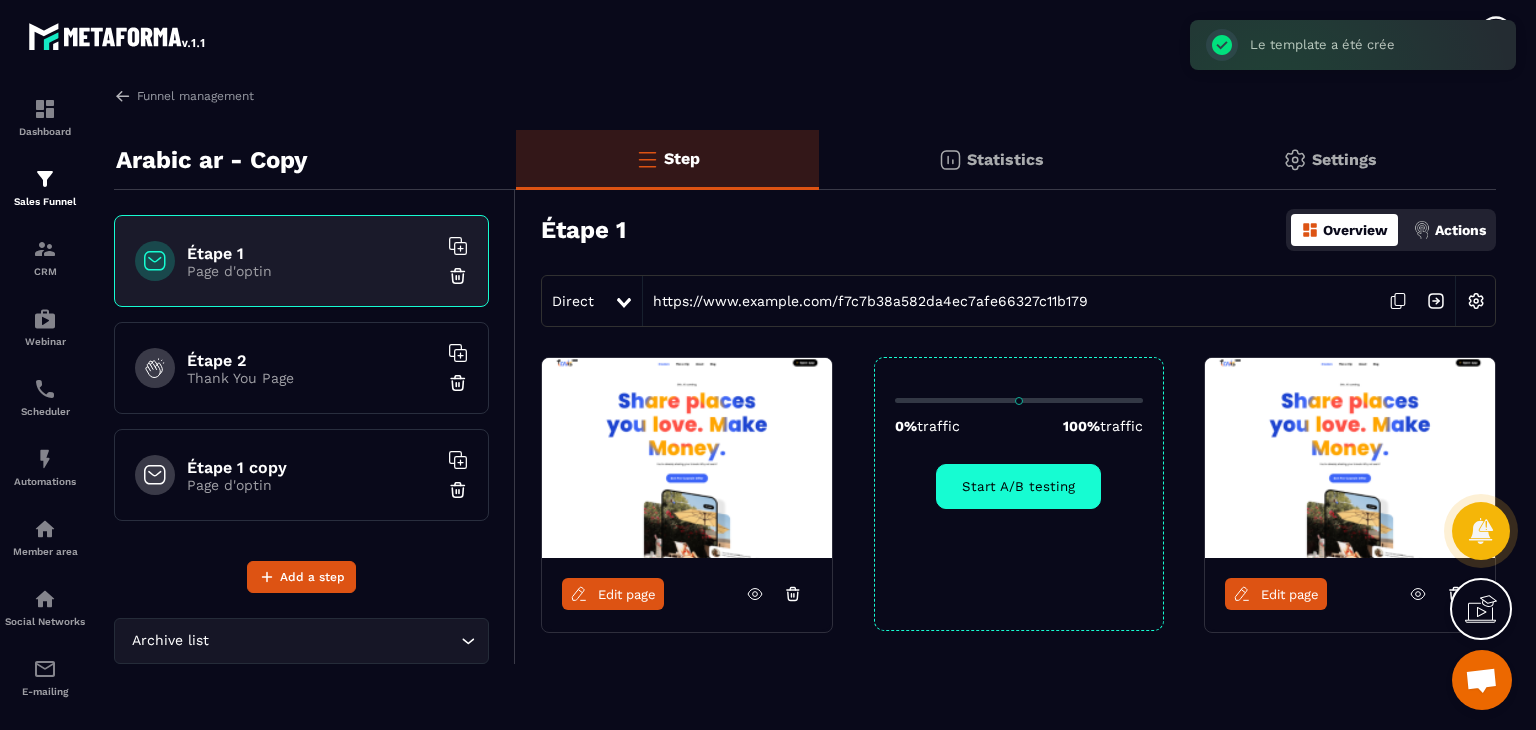 click on "Edit page" at bounding box center (1290, 594) 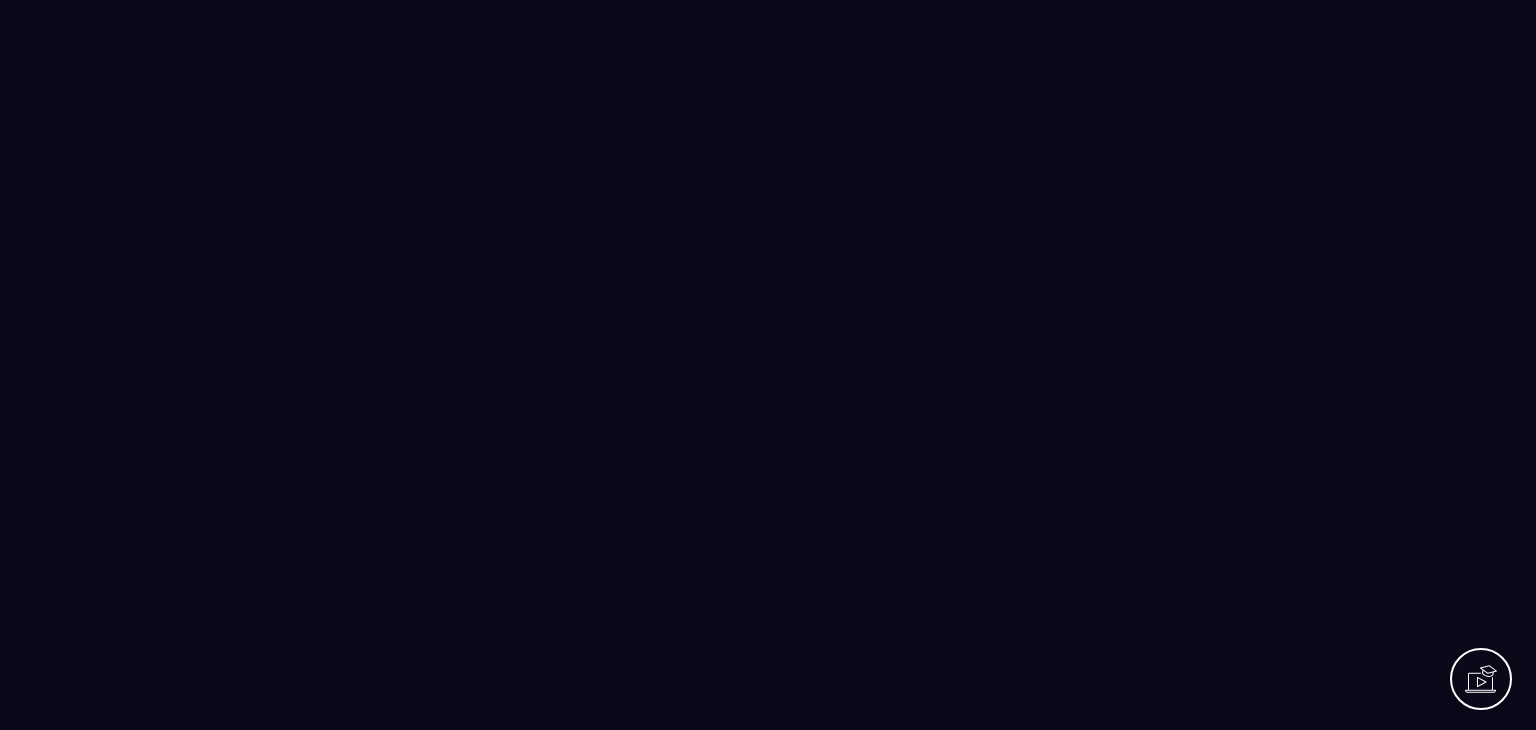 scroll, scrollTop: 0, scrollLeft: 0, axis: both 